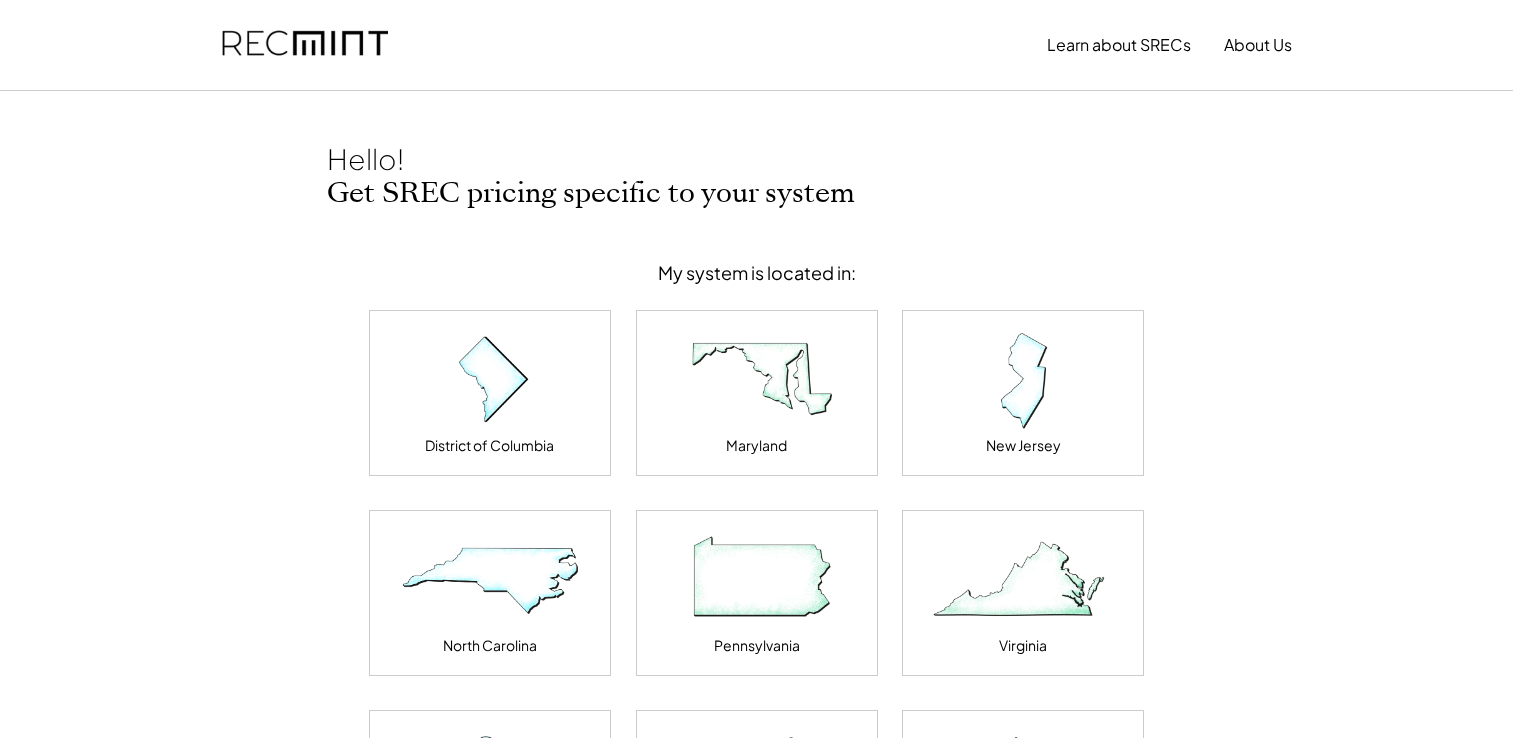 scroll, scrollTop: 0, scrollLeft: 0, axis: both 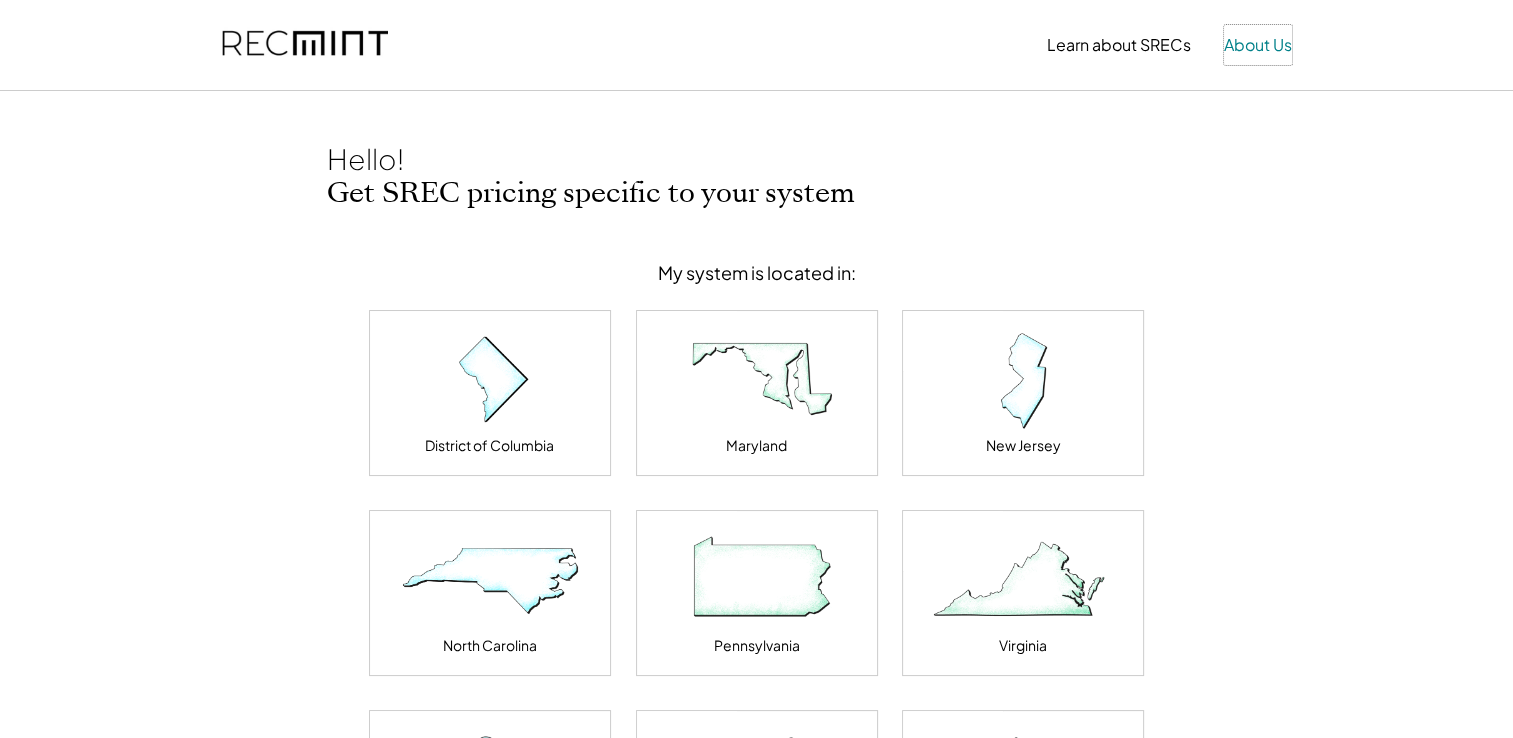click on "About Us" at bounding box center [1258, 45] 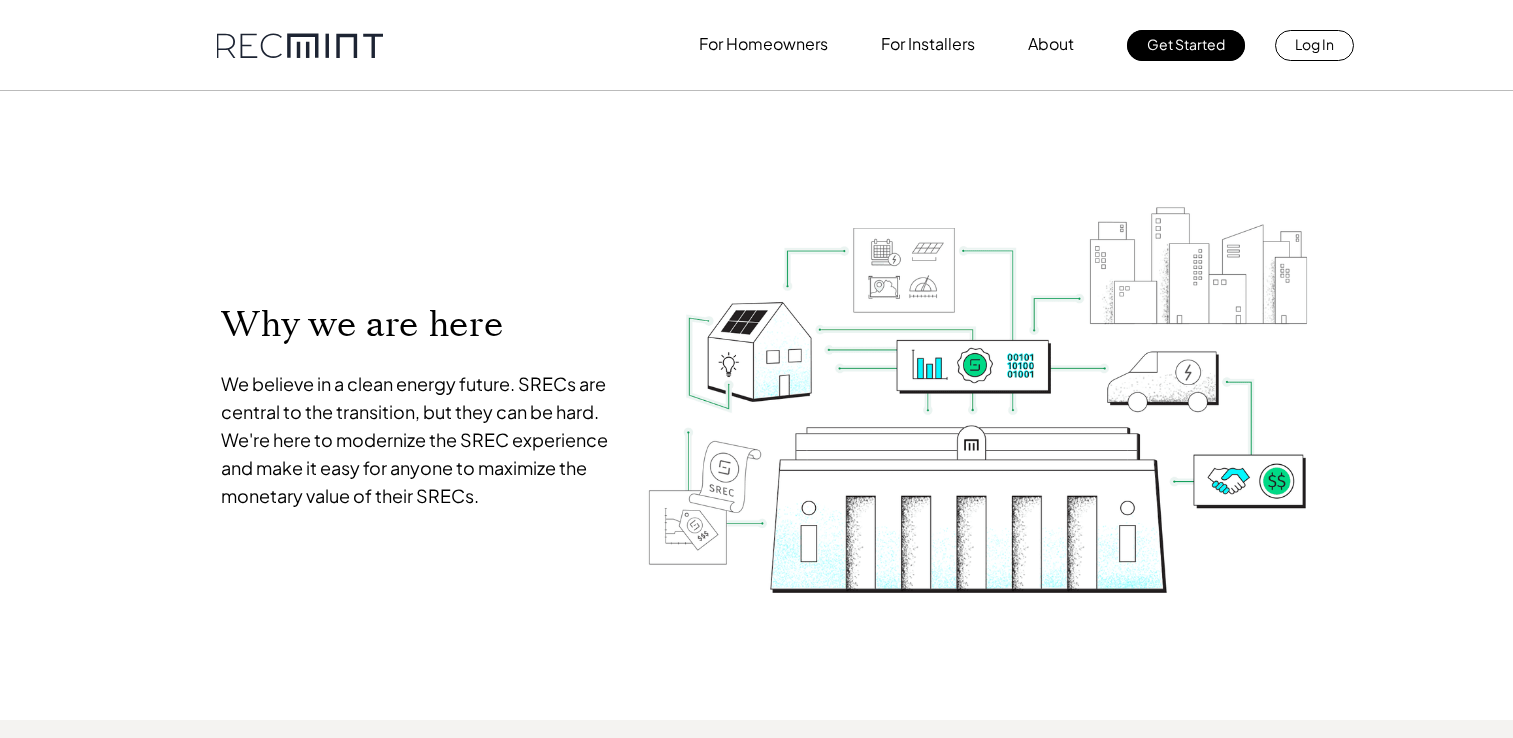scroll, scrollTop: 0, scrollLeft: 0, axis: both 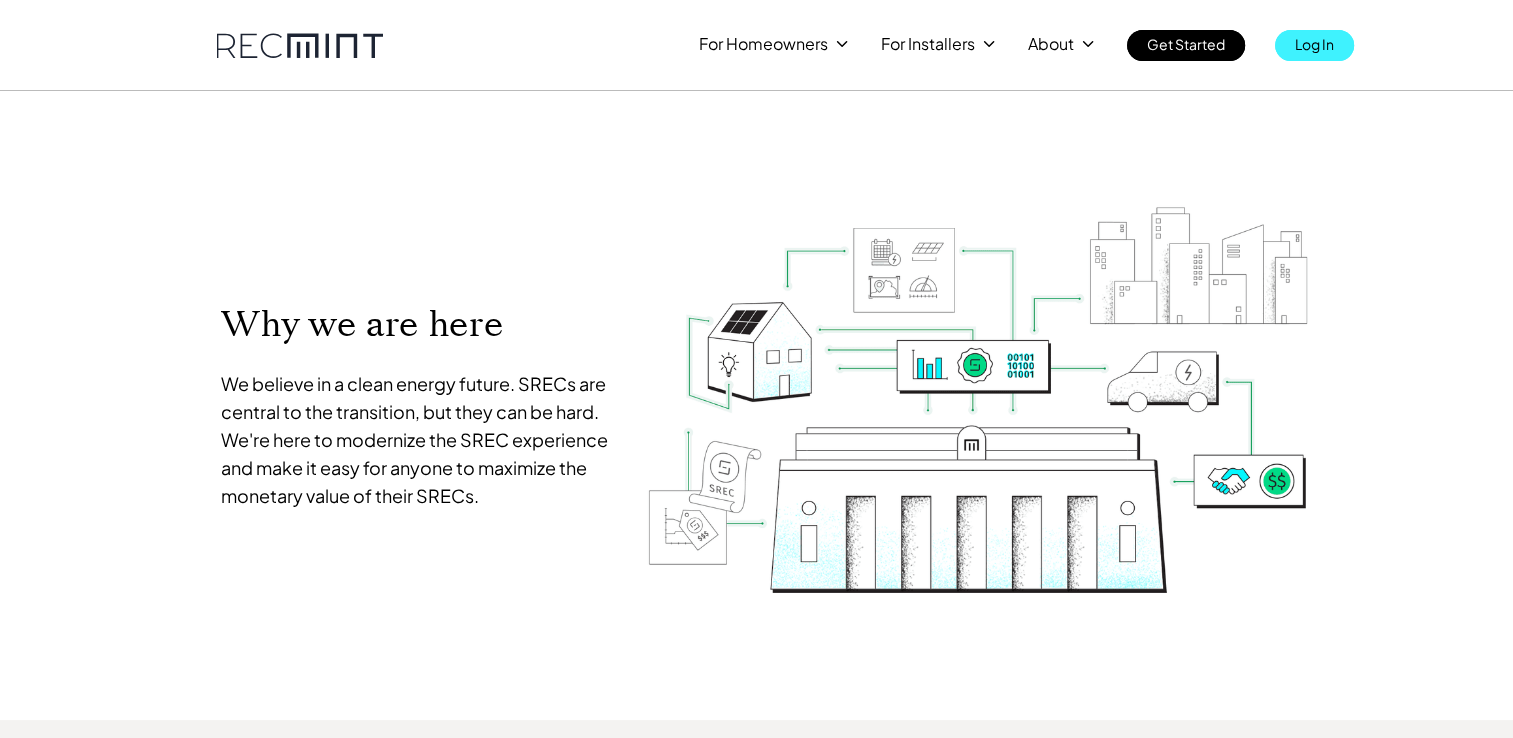 click on "Log In" at bounding box center [1314, 44] 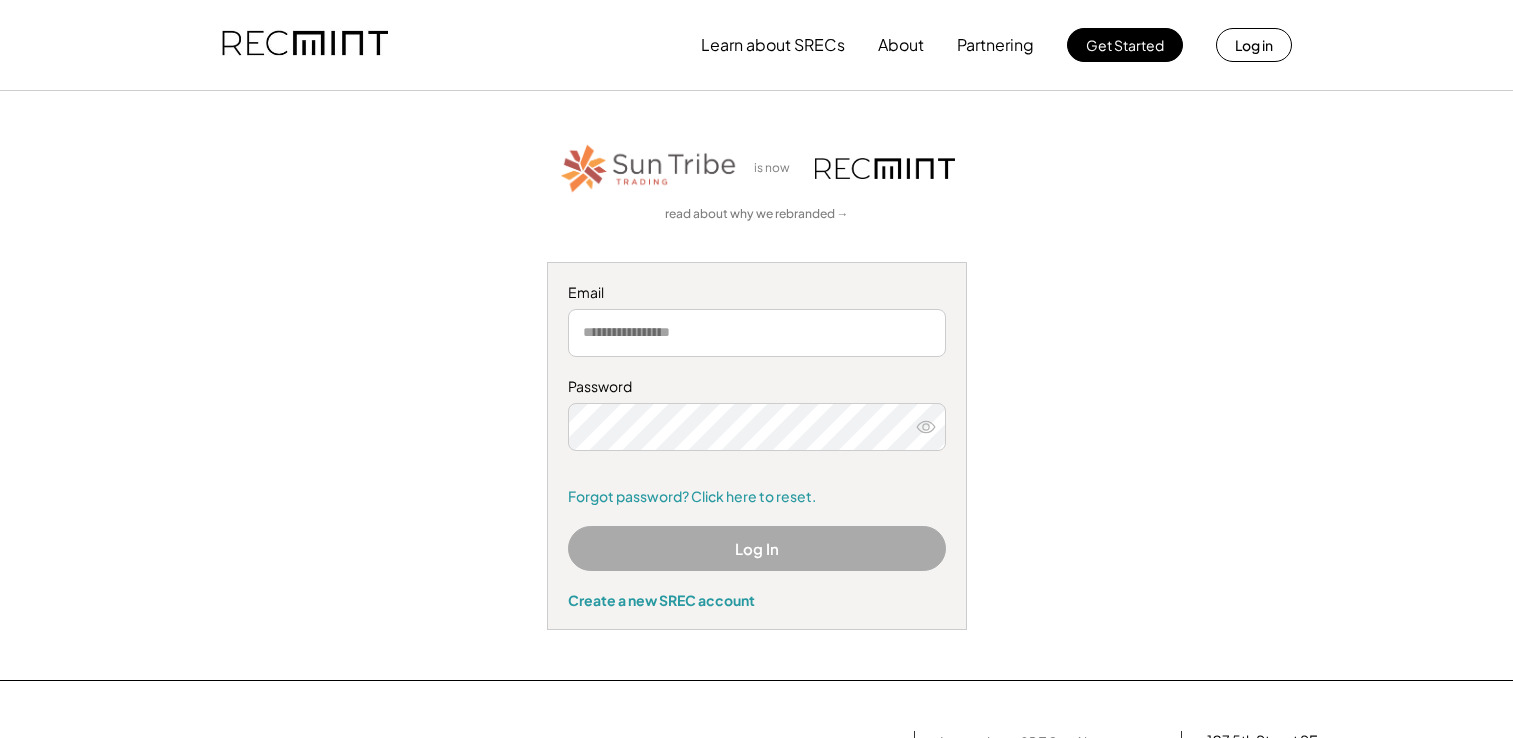 scroll, scrollTop: 0, scrollLeft: 0, axis: both 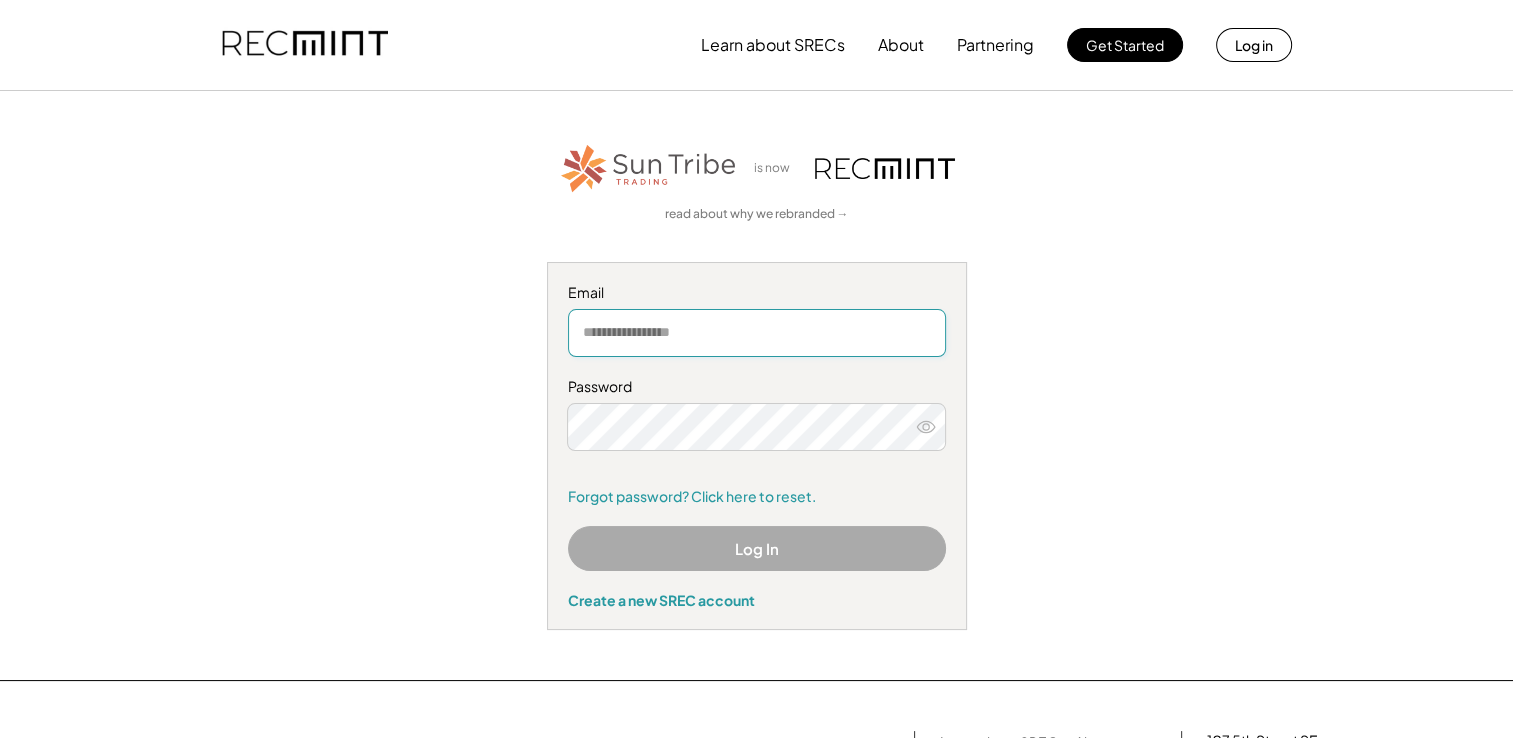click at bounding box center (757, 333) 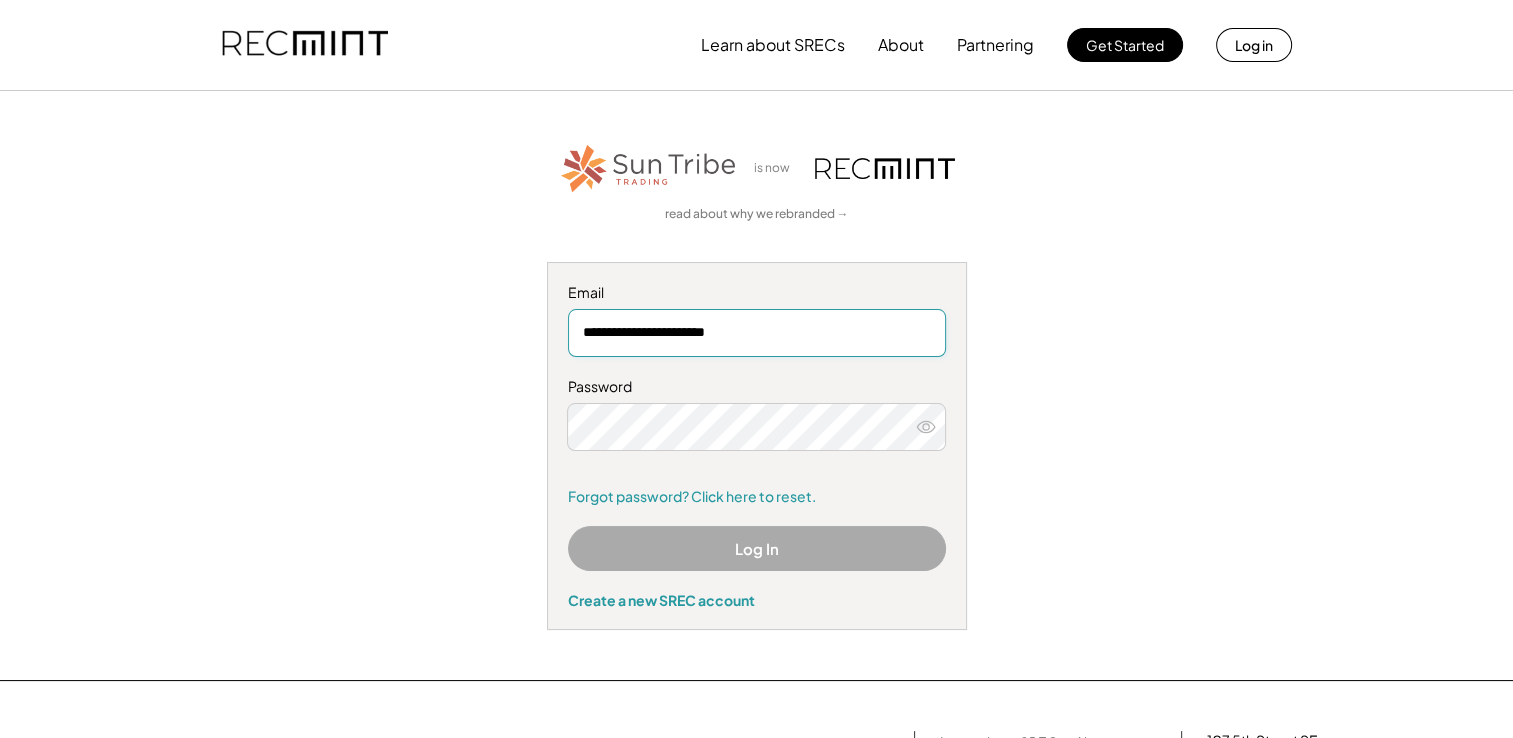 click on "**********" at bounding box center (757, 333) 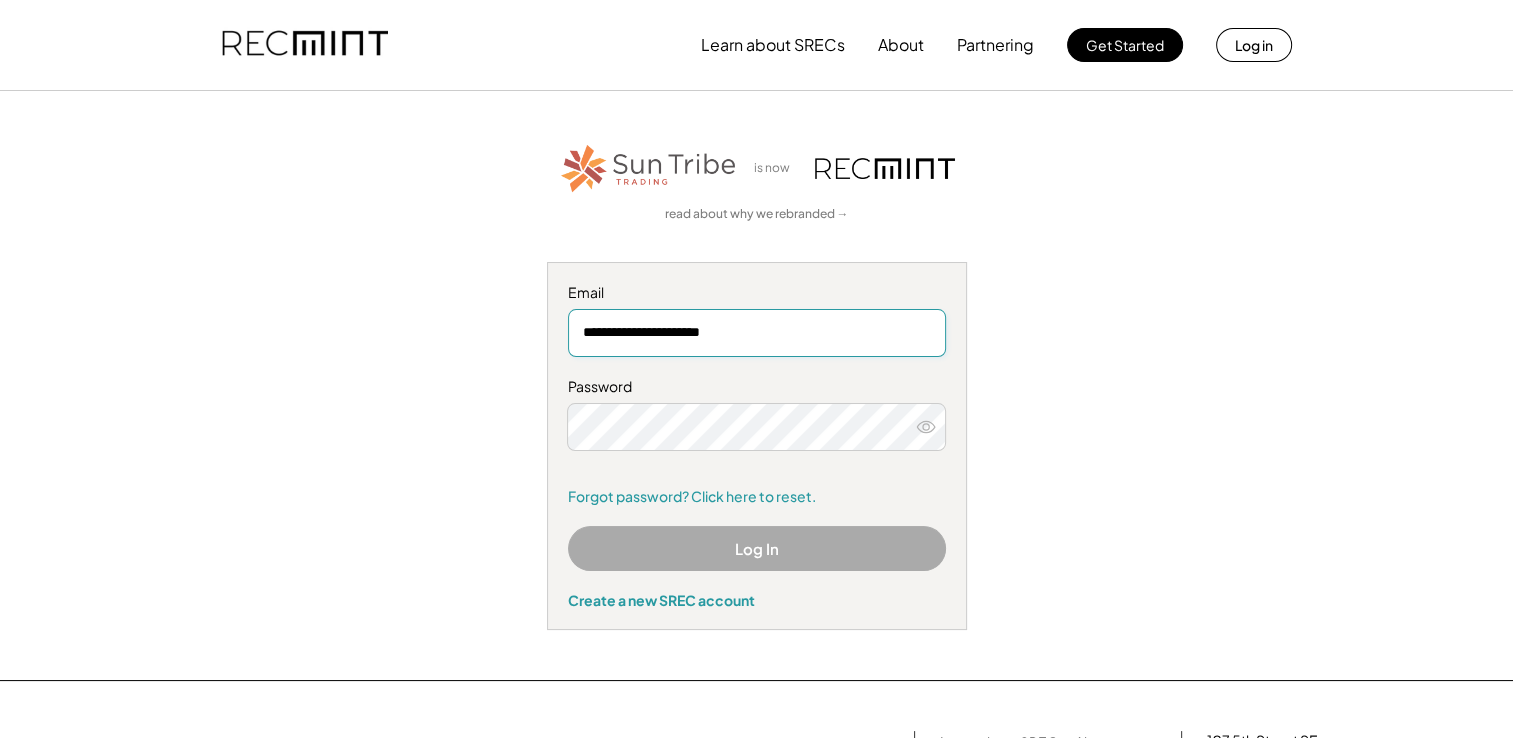 type on "**********" 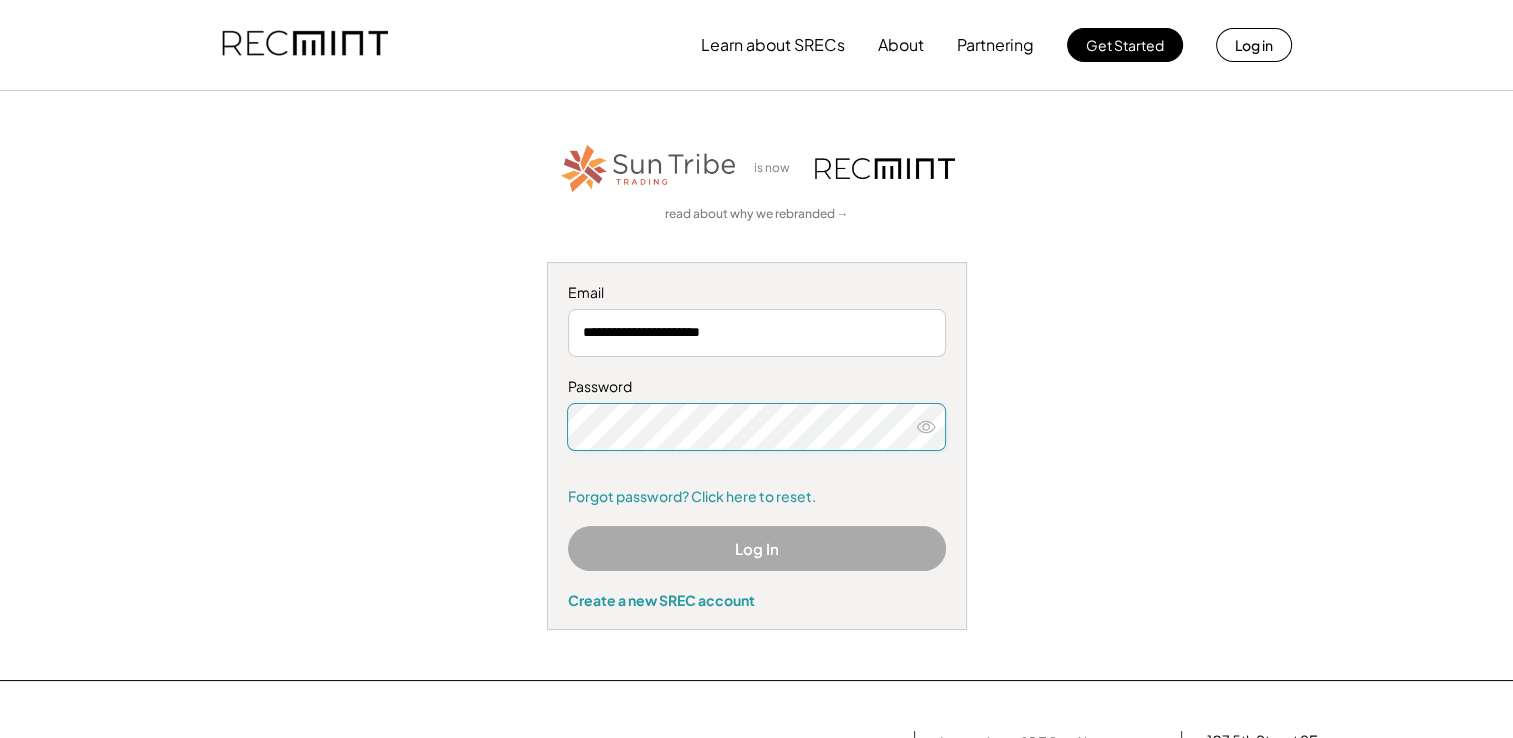 click on "**********" at bounding box center (757, 385) 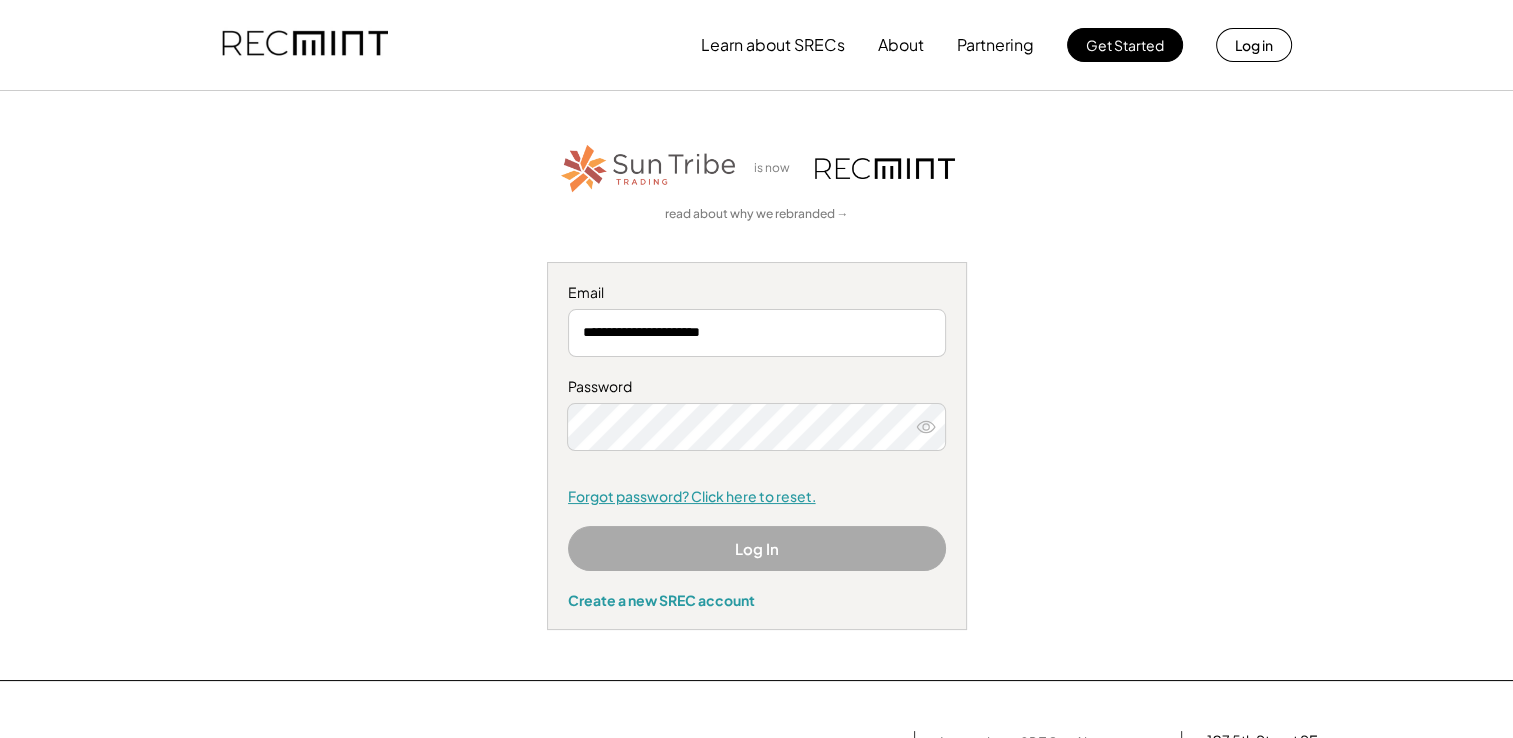 click on "Forgot password? Click here to reset." at bounding box center (757, 497) 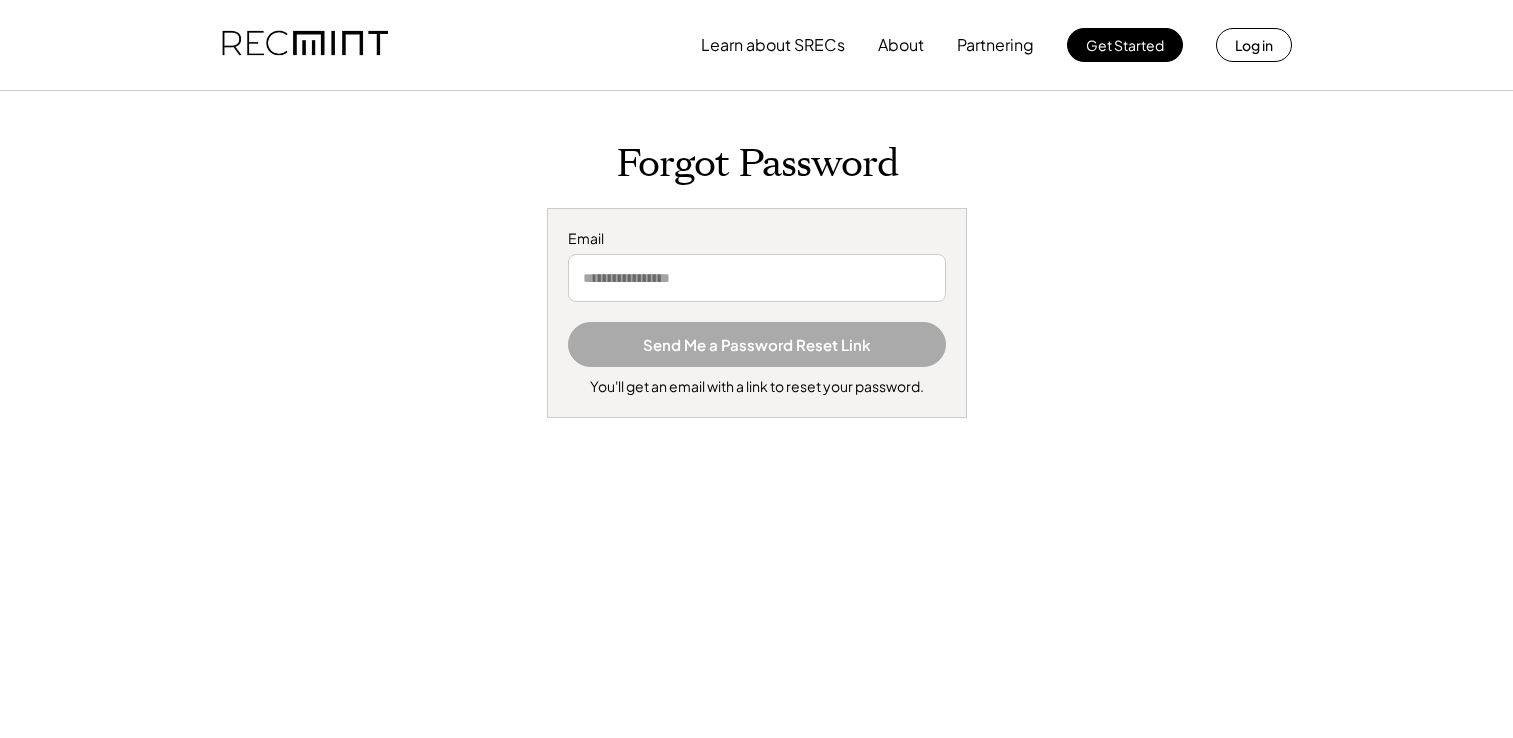 scroll, scrollTop: 0, scrollLeft: 0, axis: both 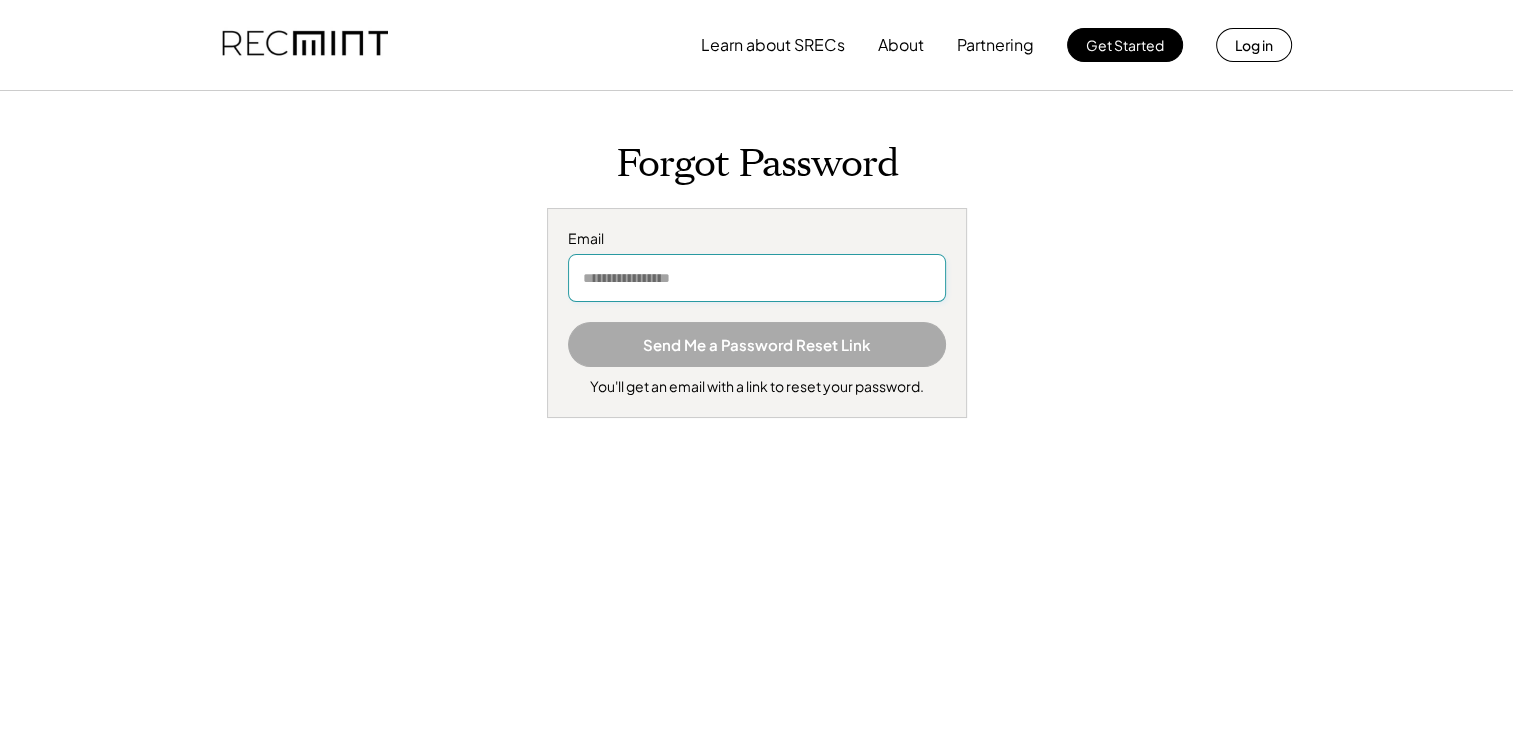 click at bounding box center [757, 278] 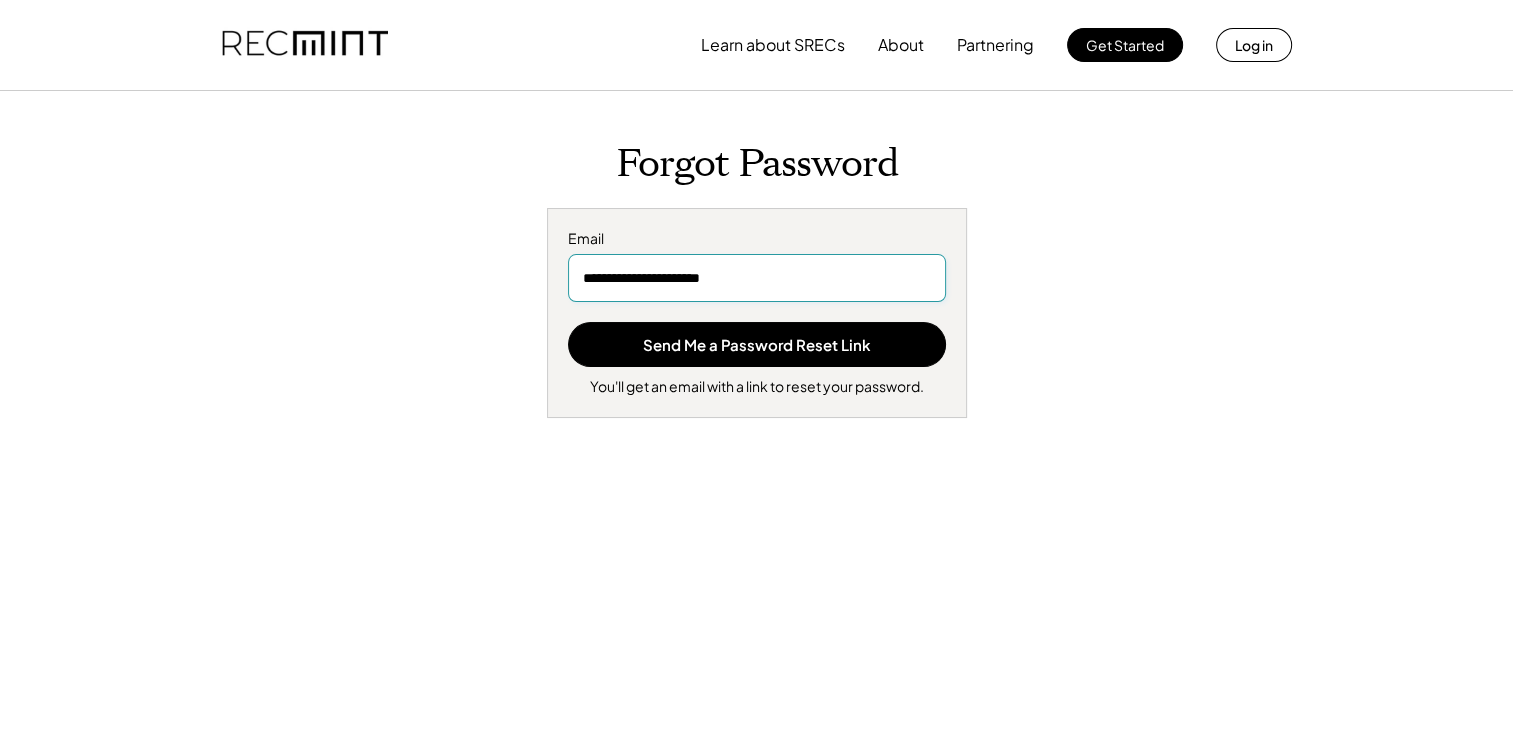 type on "**********" 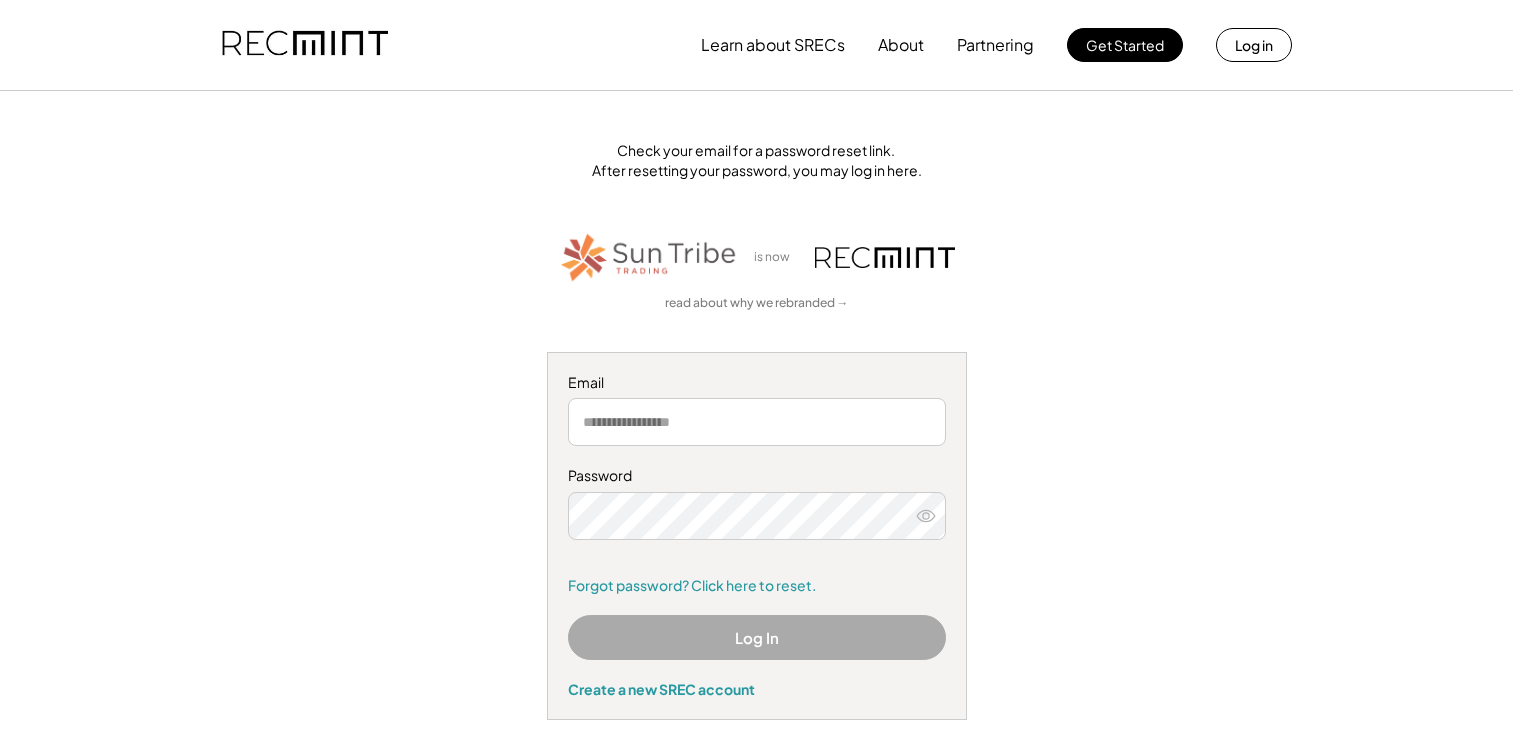 scroll, scrollTop: 0, scrollLeft: 0, axis: both 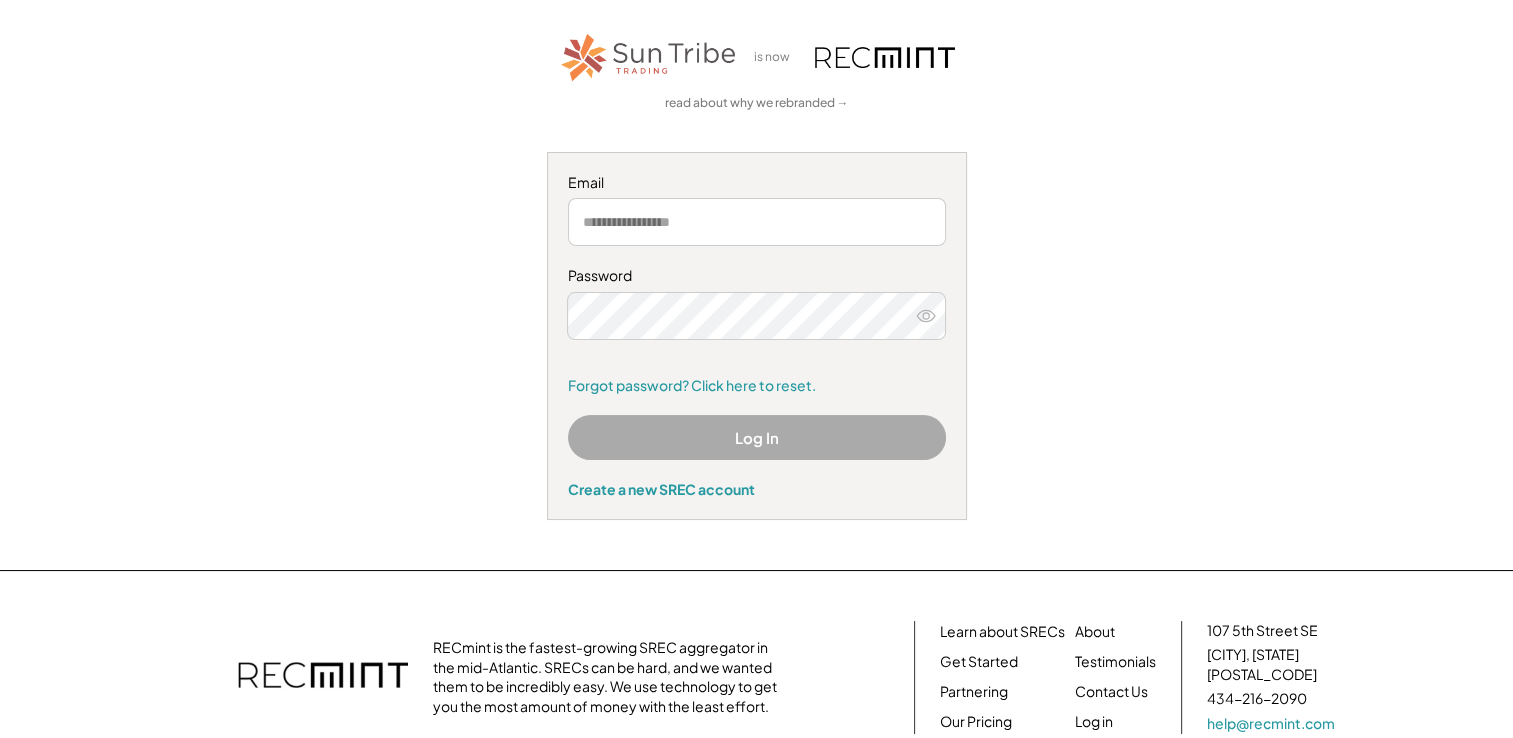 click at bounding box center (757, 222) 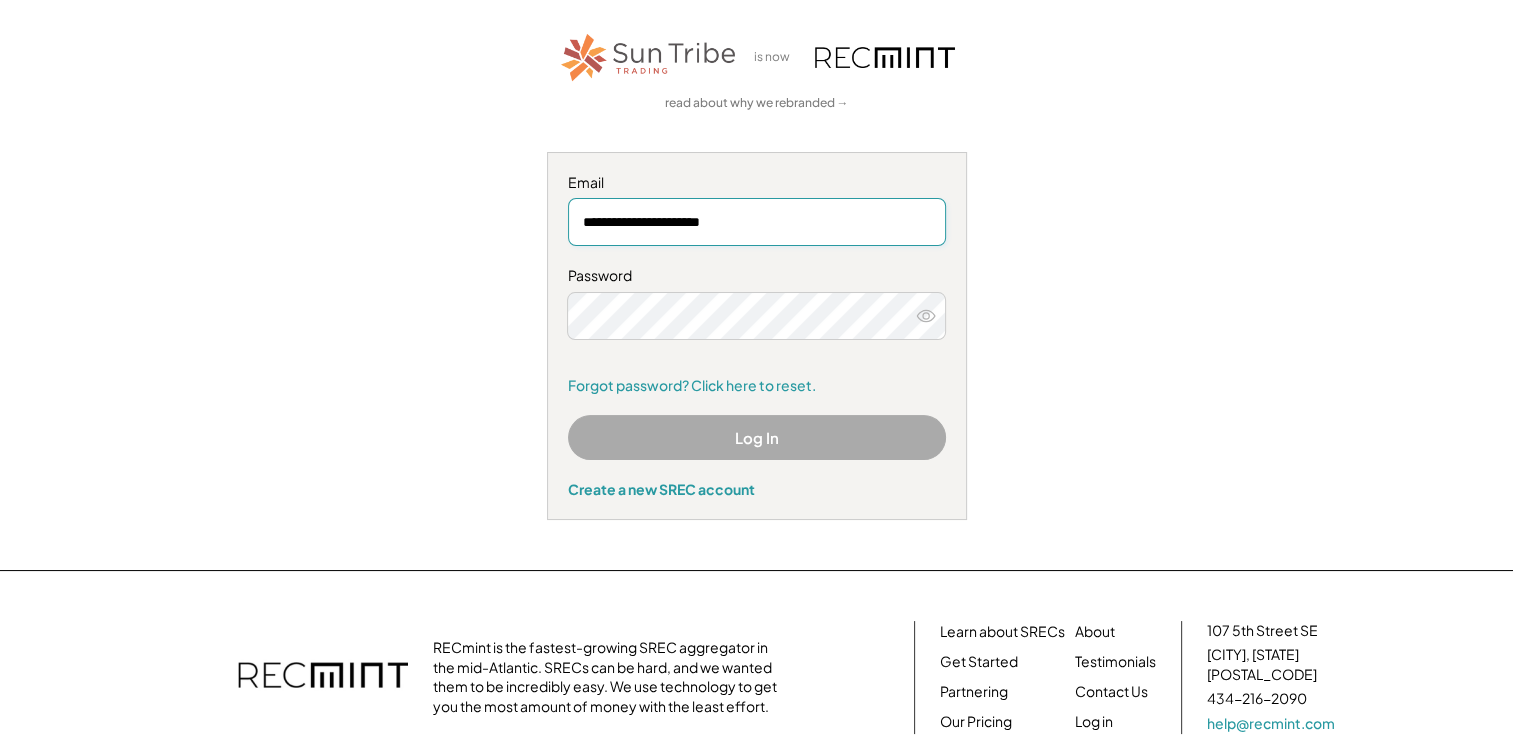 type on "**********" 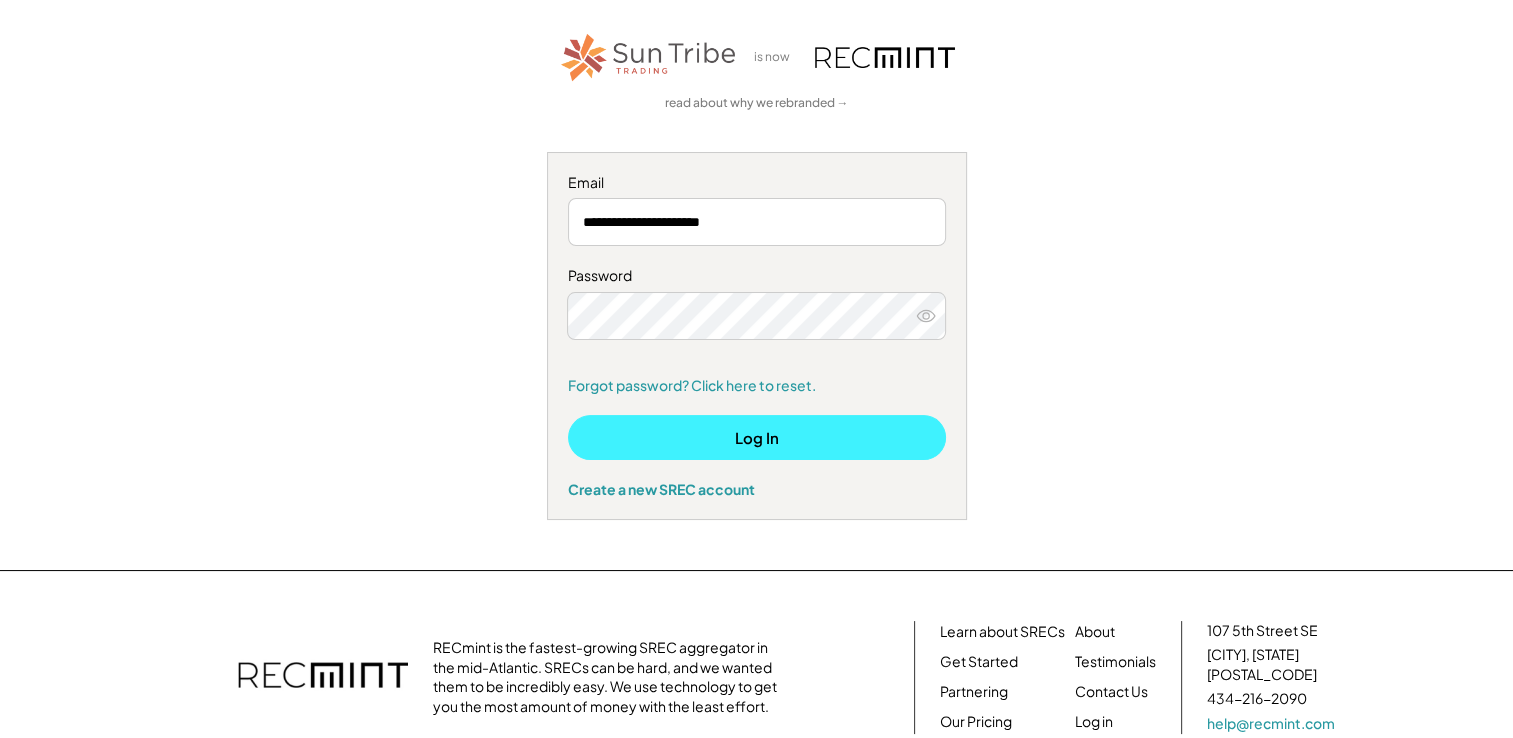 click on "Log In" at bounding box center [757, 437] 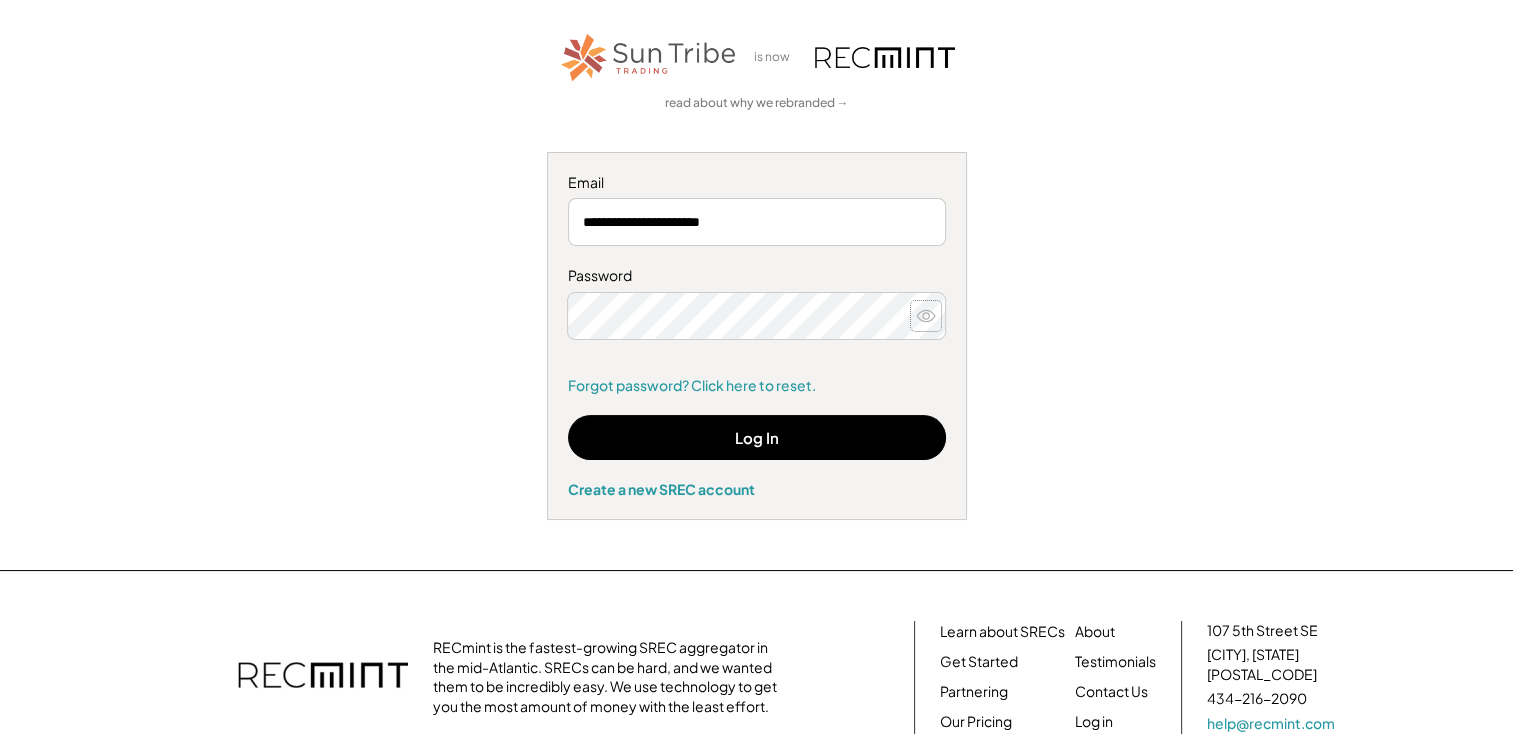 click 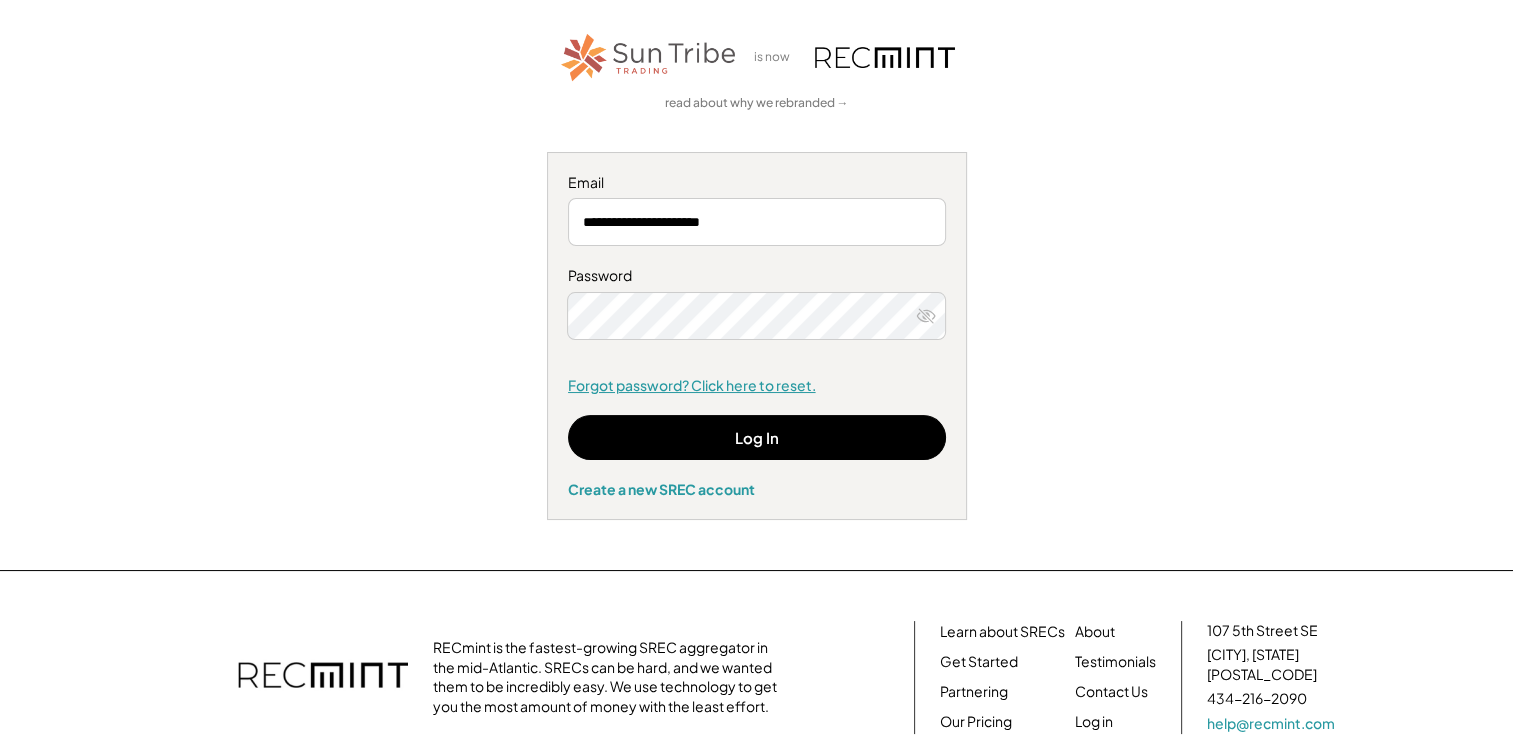 click on "Forgot password? Click here to reset." at bounding box center (757, 386) 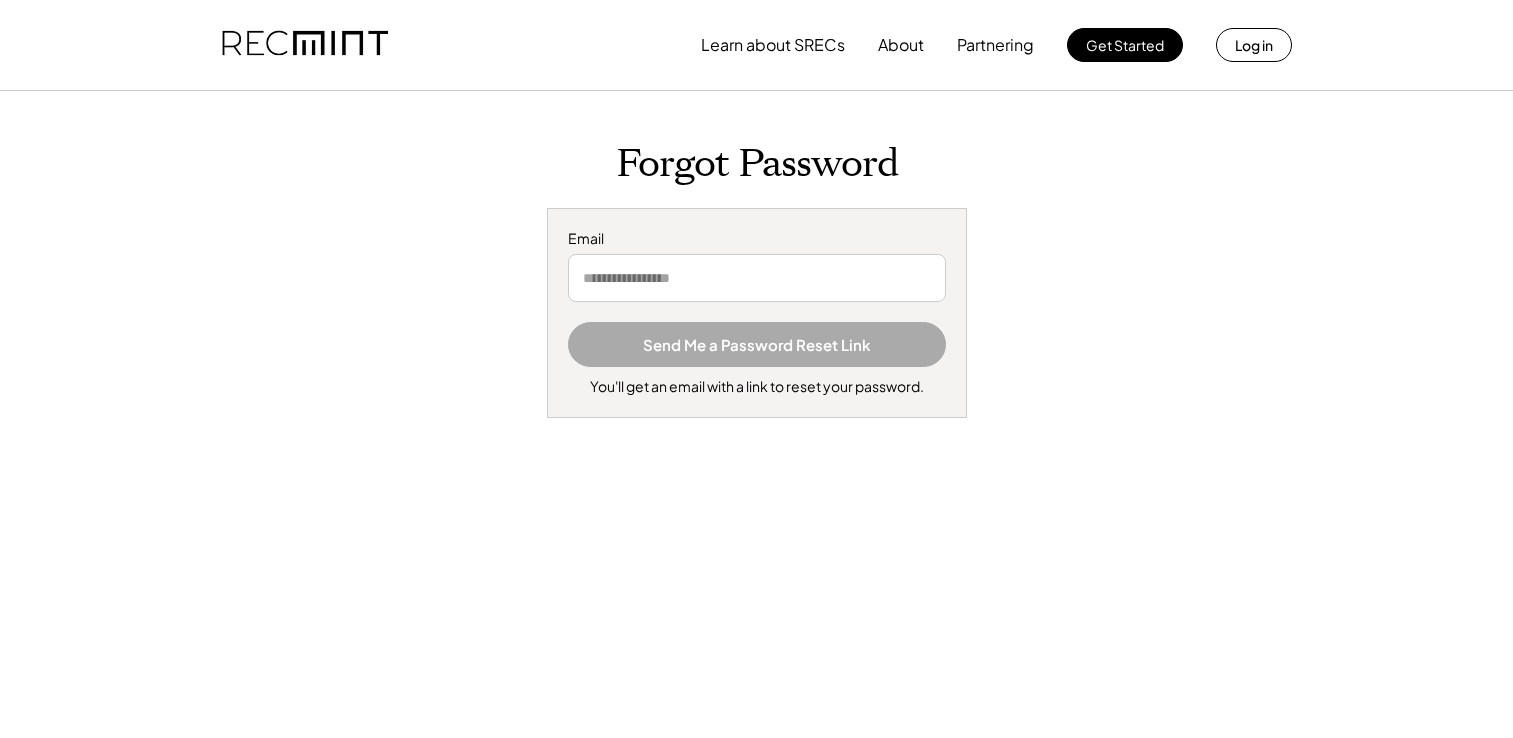 scroll, scrollTop: 0, scrollLeft: 0, axis: both 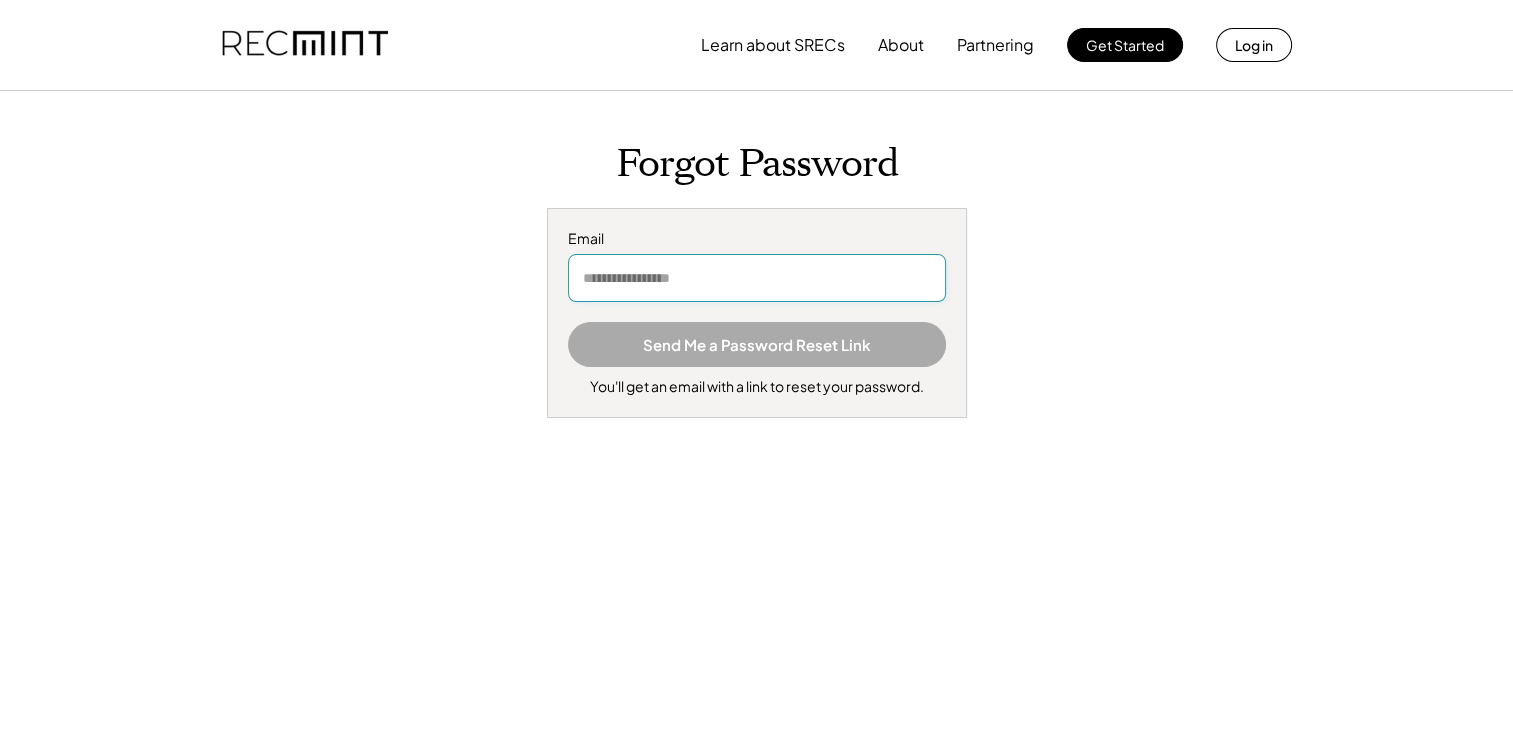 click at bounding box center (757, 278) 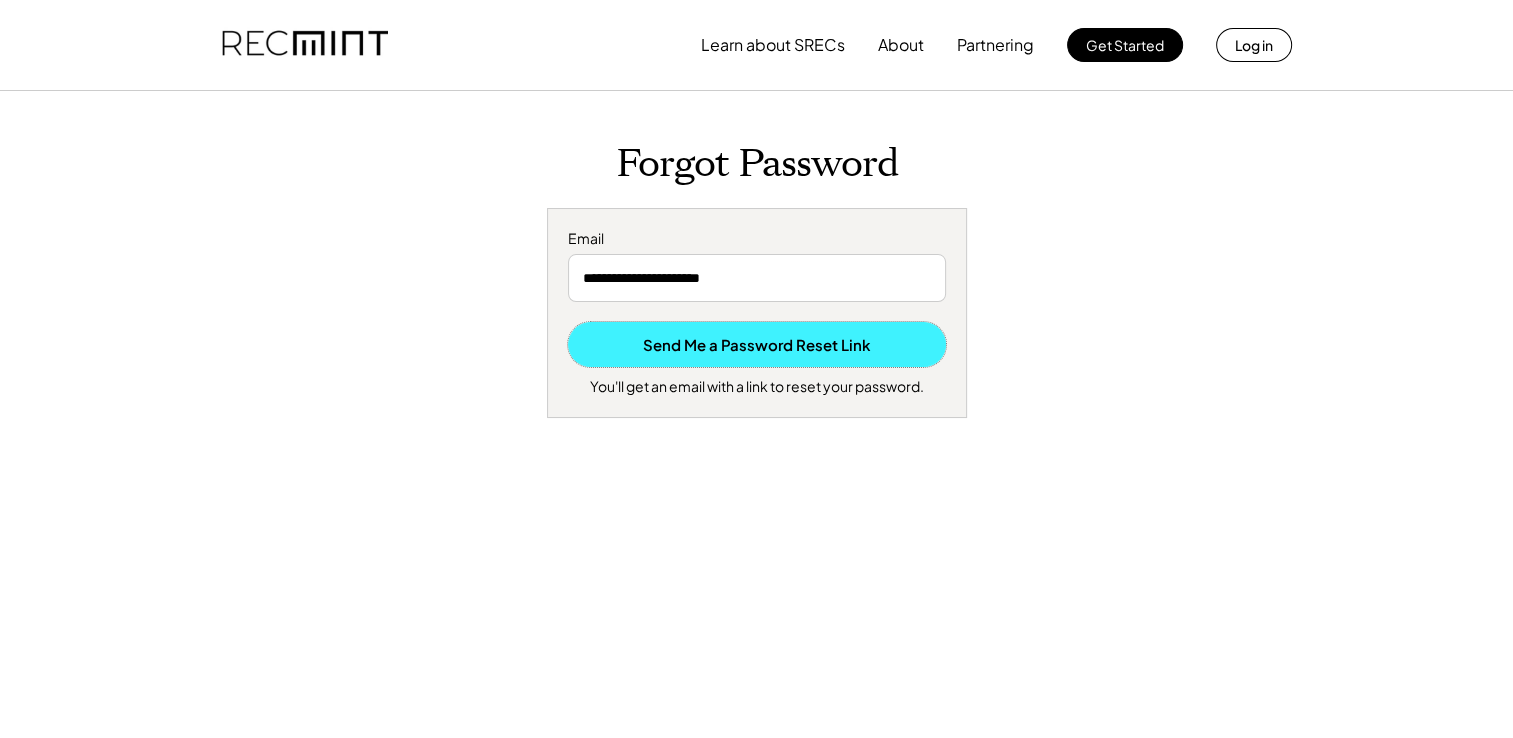 click on "Send Me a Password Reset Link" at bounding box center [757, 344] 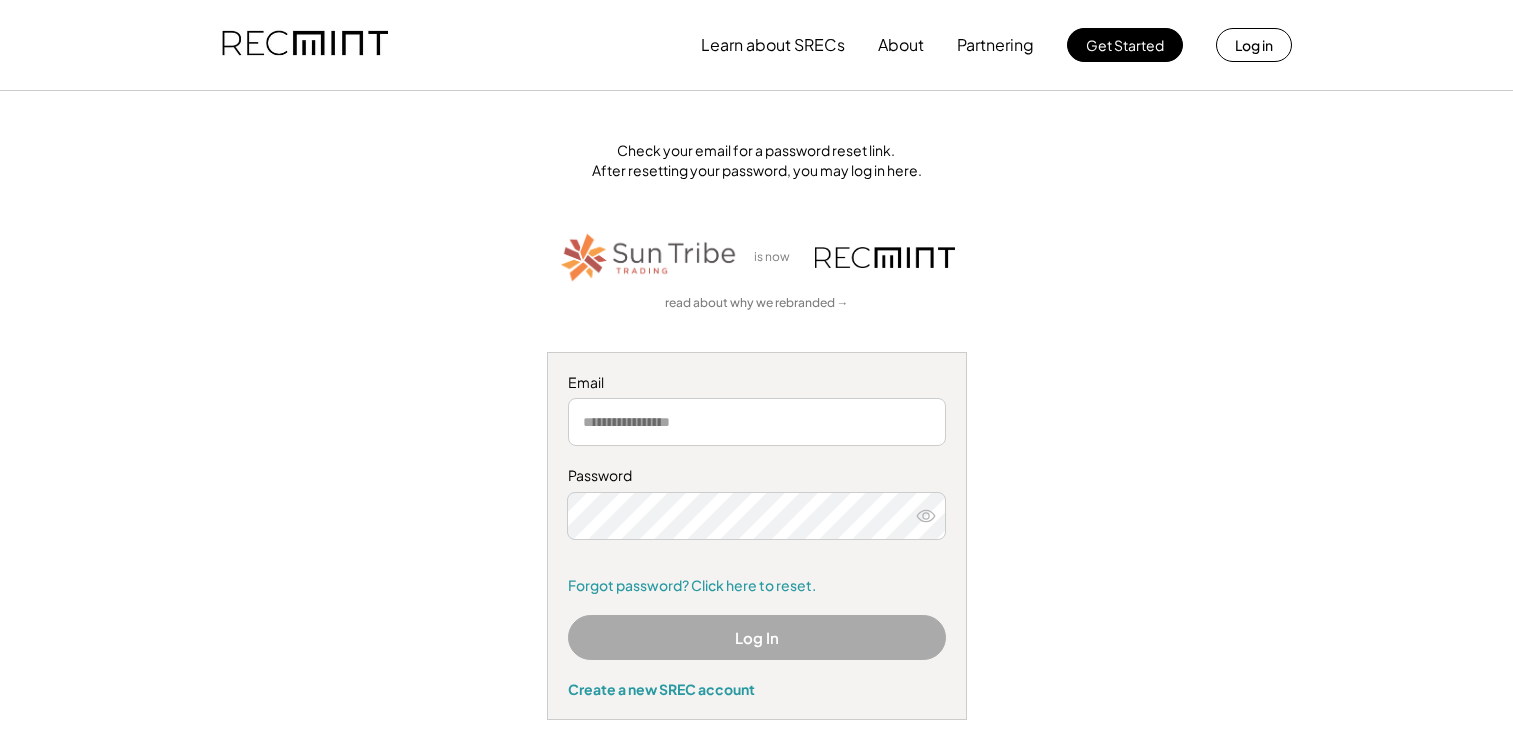 scroll, scrollTop: 0, scrollLeft: 0, axis: both 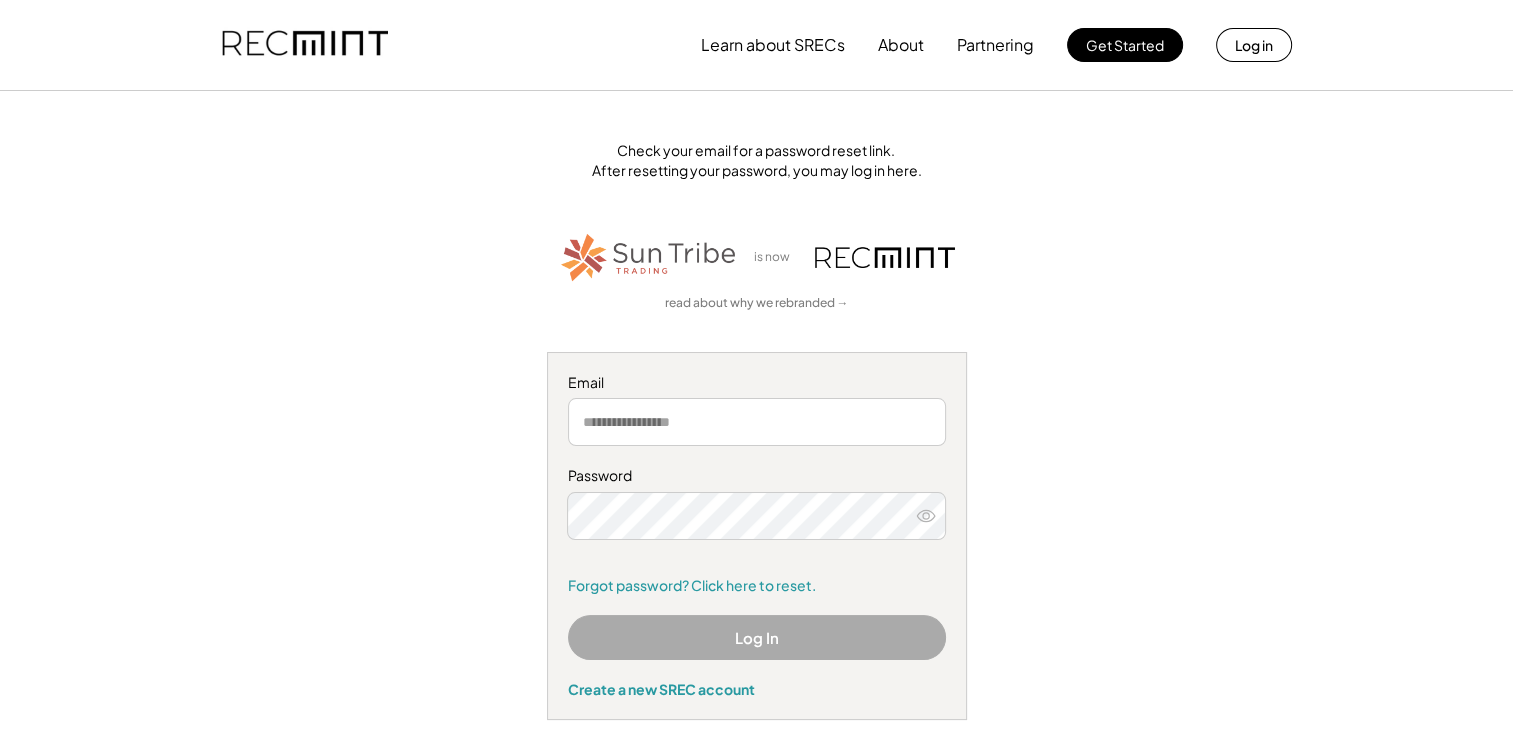 click at bounding box center [757, 422] 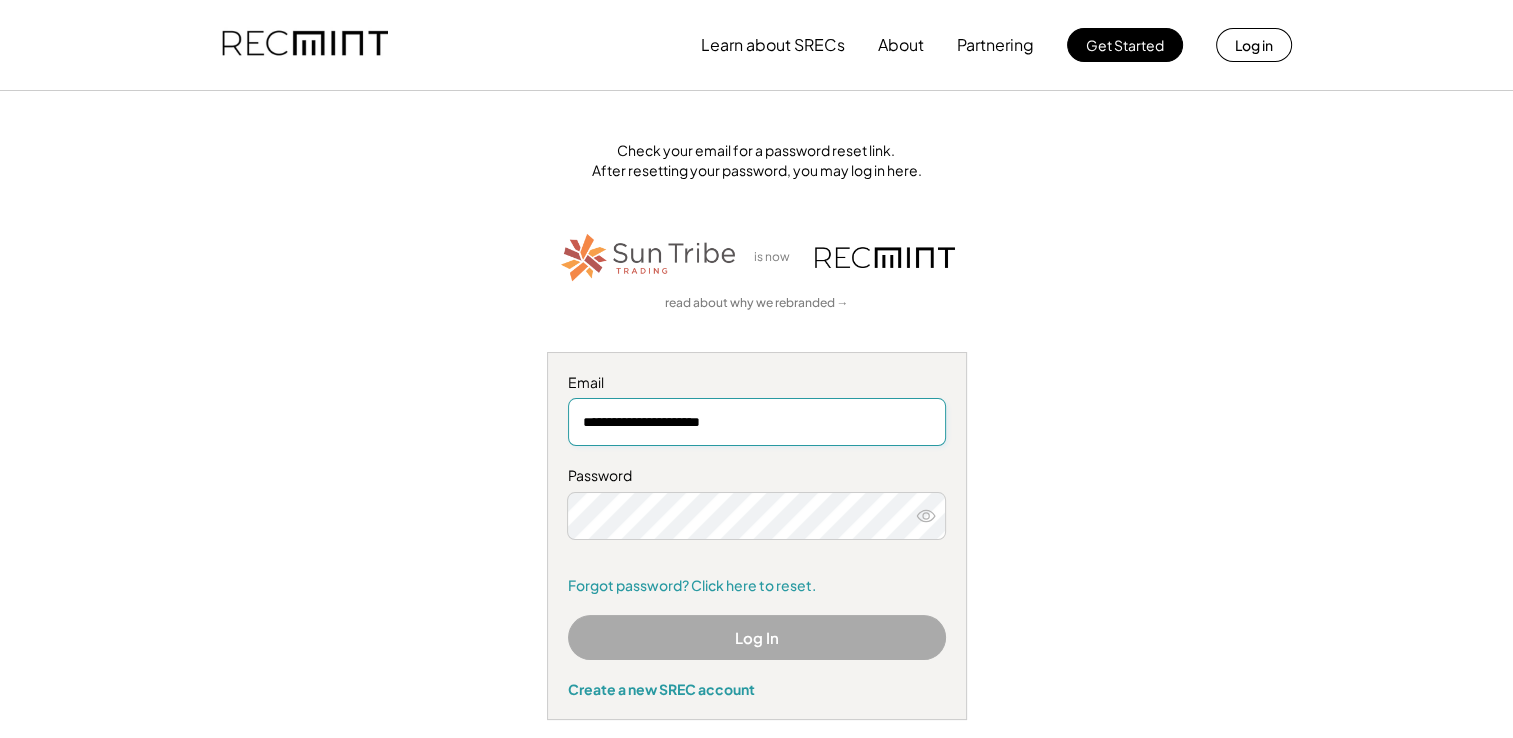 type on "**********" 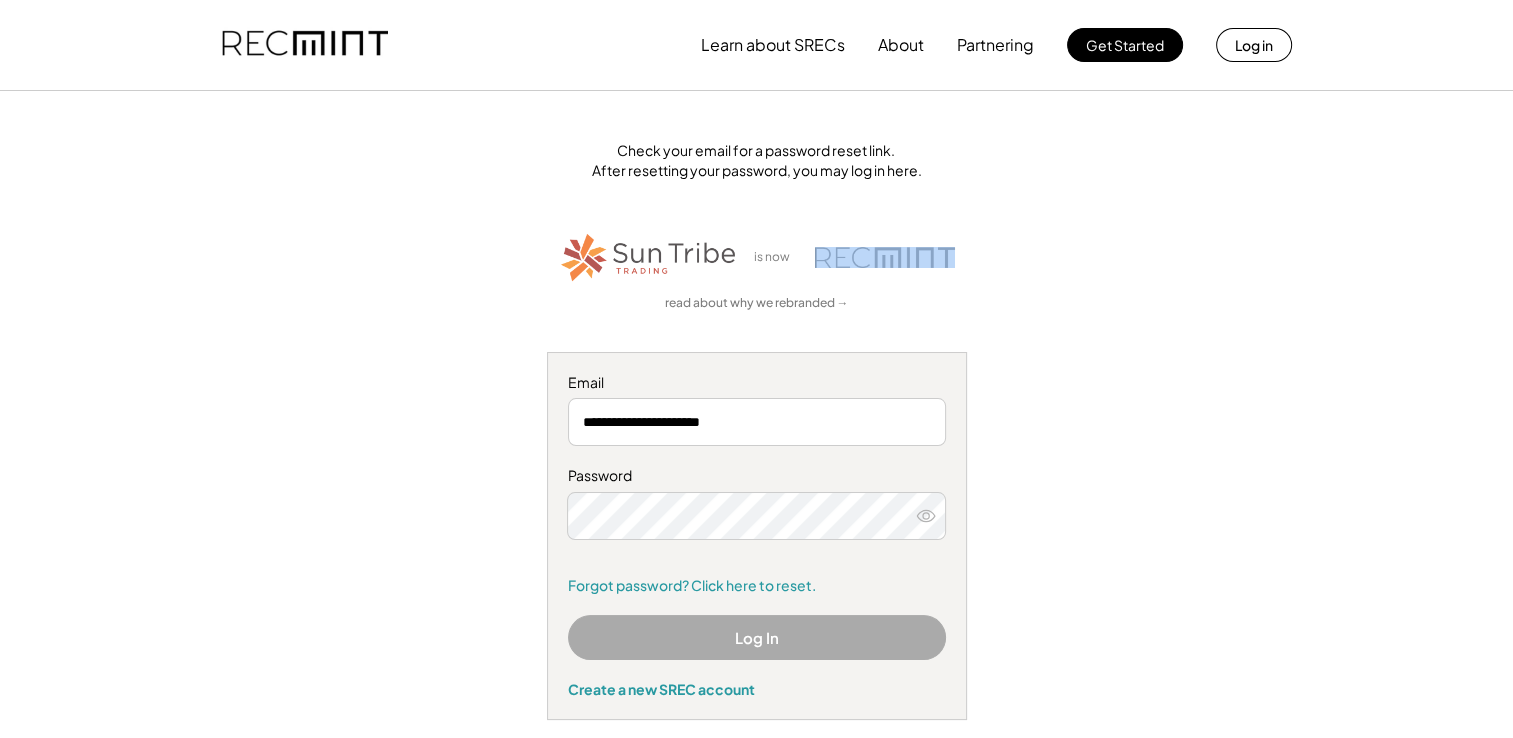 drag, startPoint x: 803, startPoint y: 246, endPoint x: 916, endPoint y: 253, distance: 113.216606 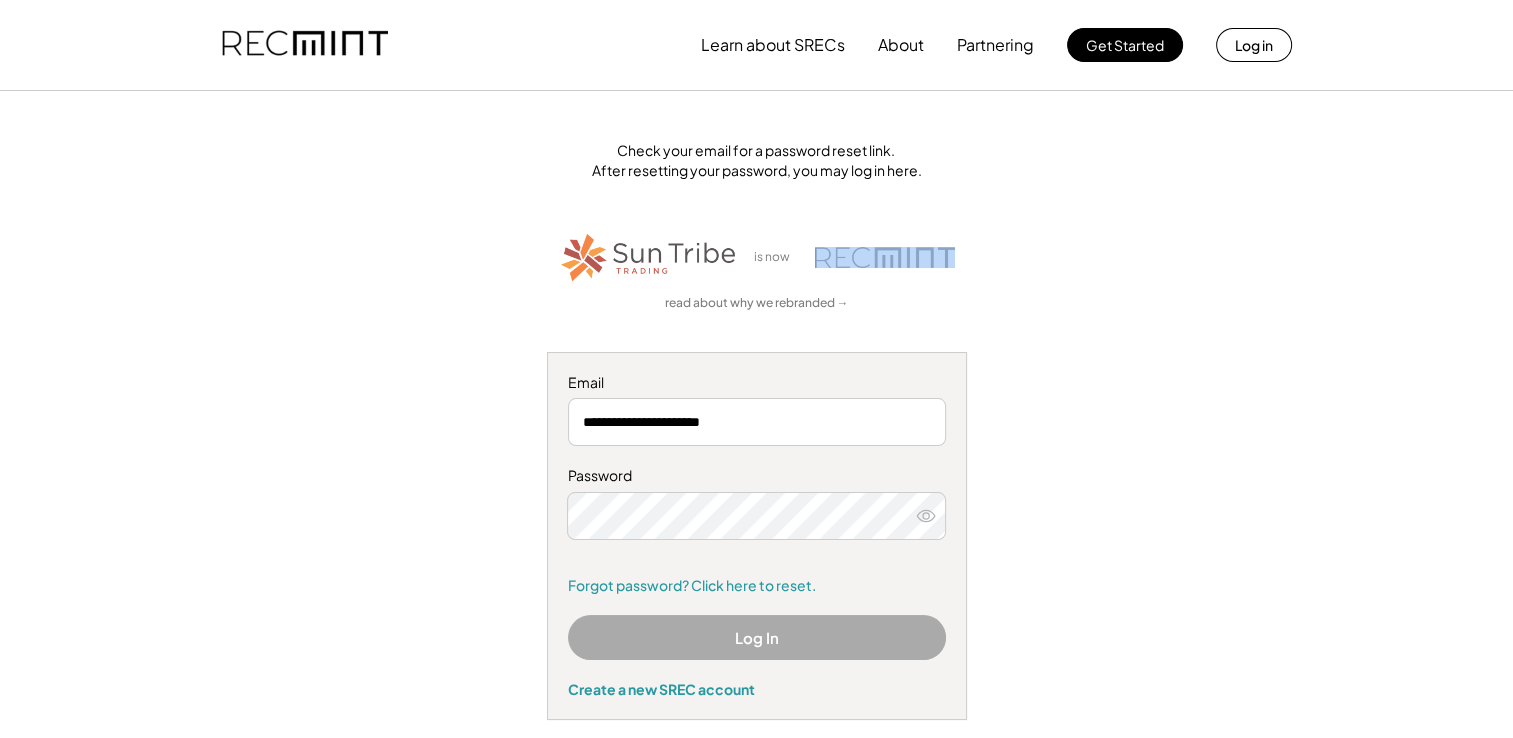 copy 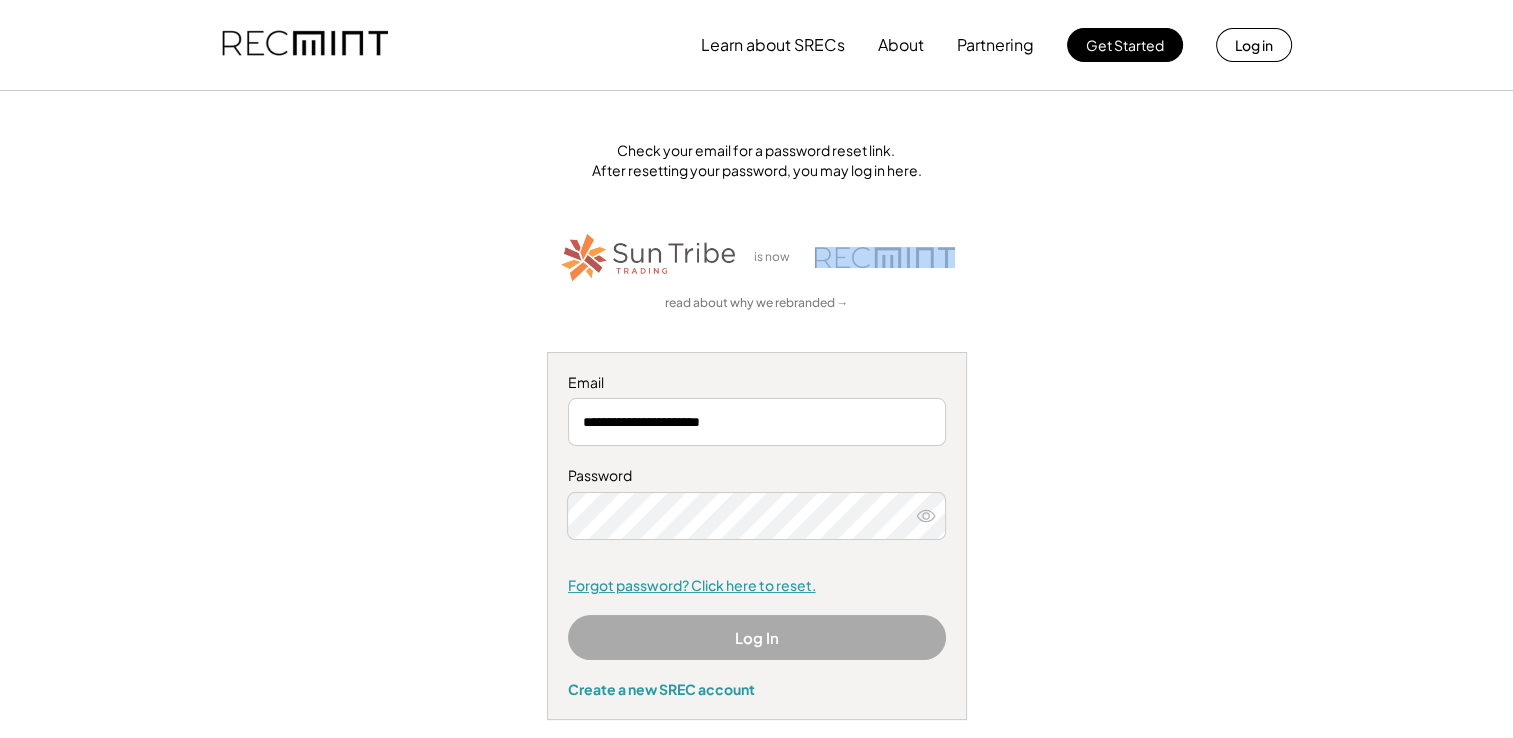 click on "Forgot password? Click here to reset." at bounding box center [757, 586] 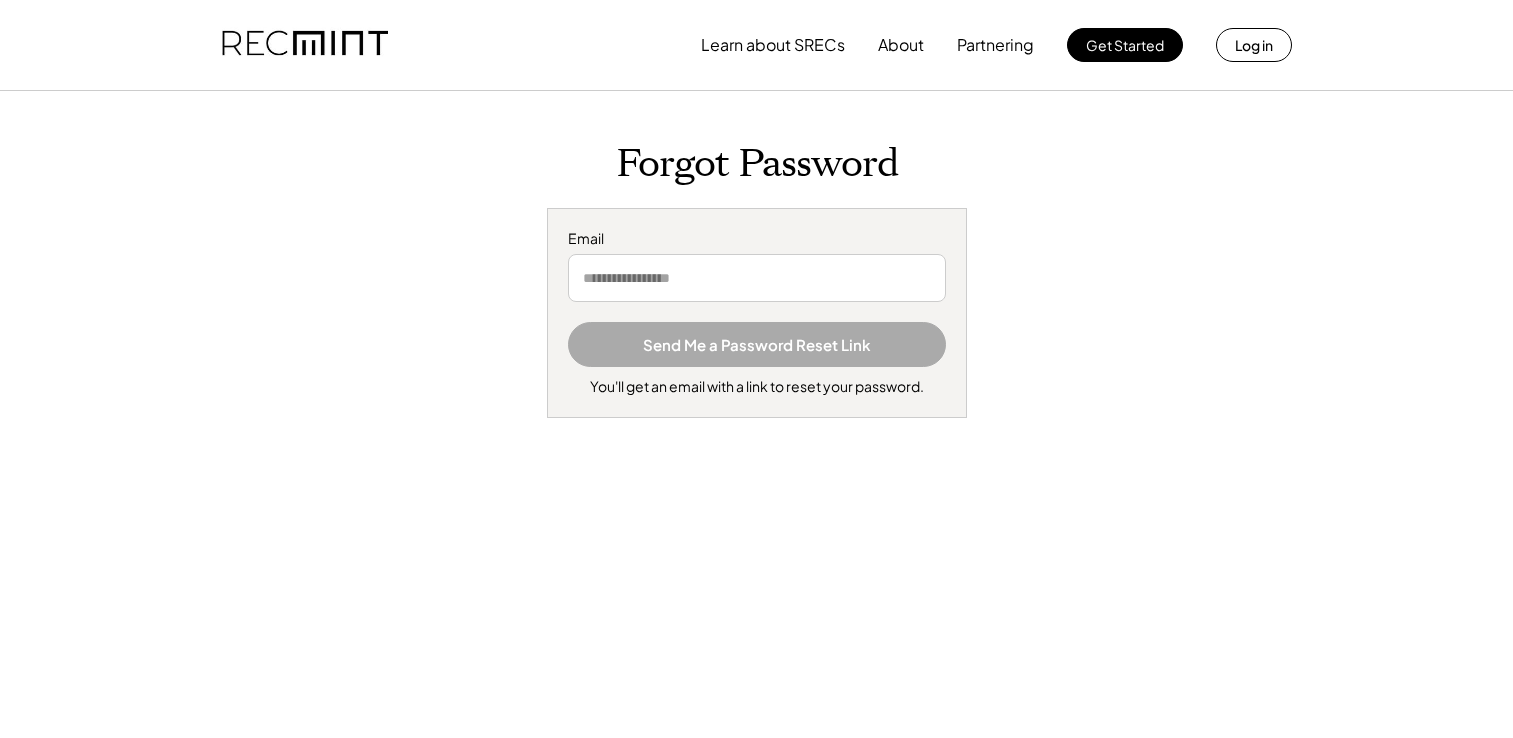 scroll, scrollTop: 0, scrollLeft: 0, axis: both 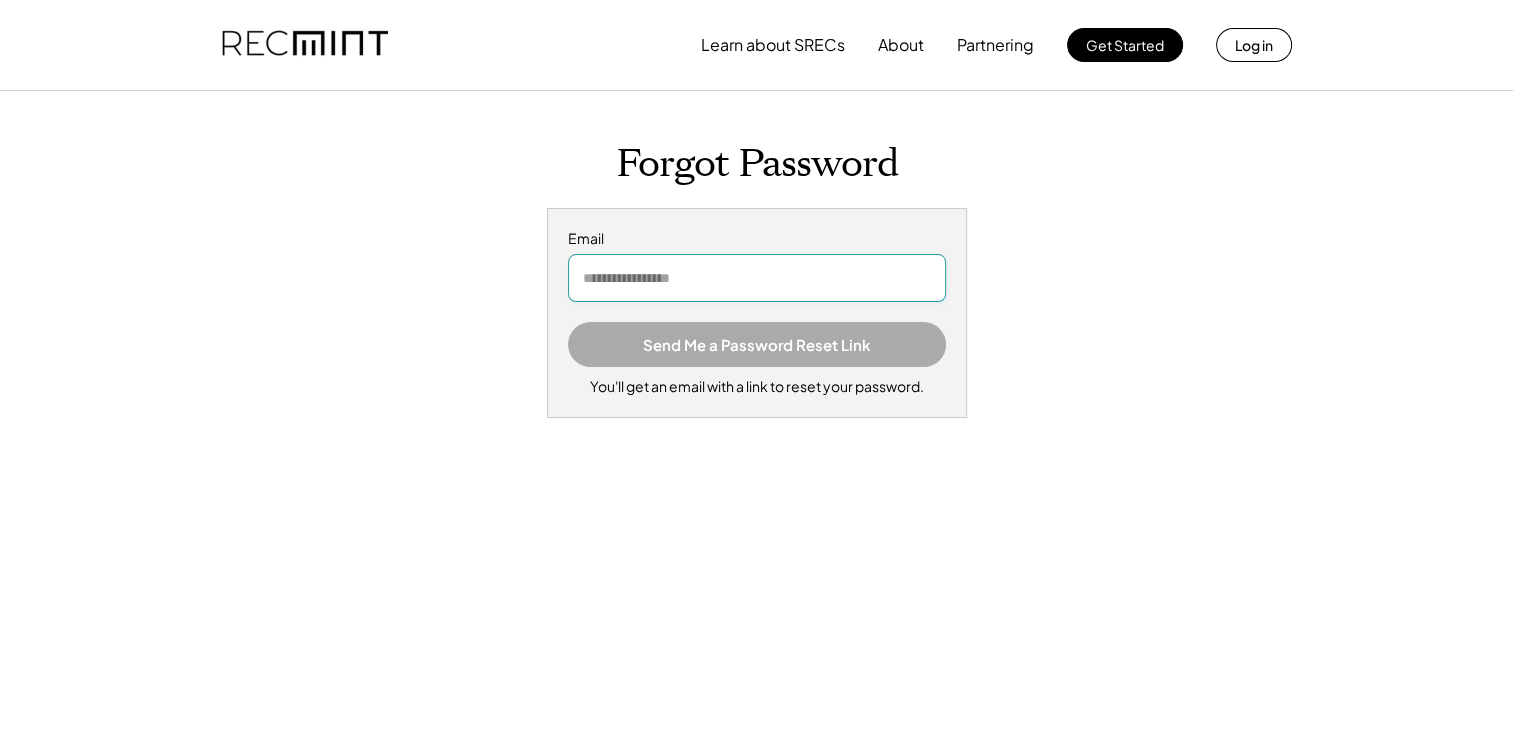click at bounding box center (757, 278) 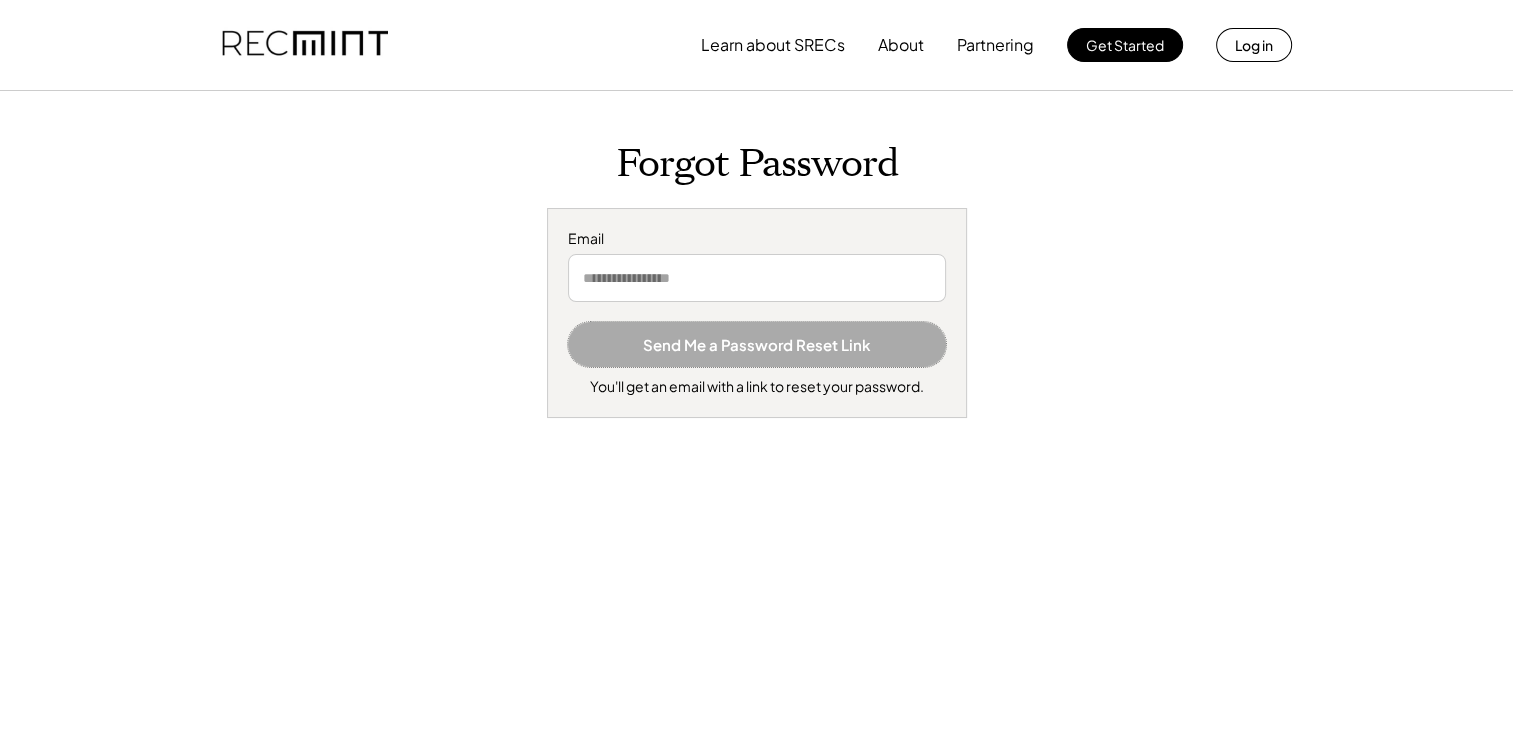 click on "Send Me a Password Reset Link" at bounding box center [757, 344] 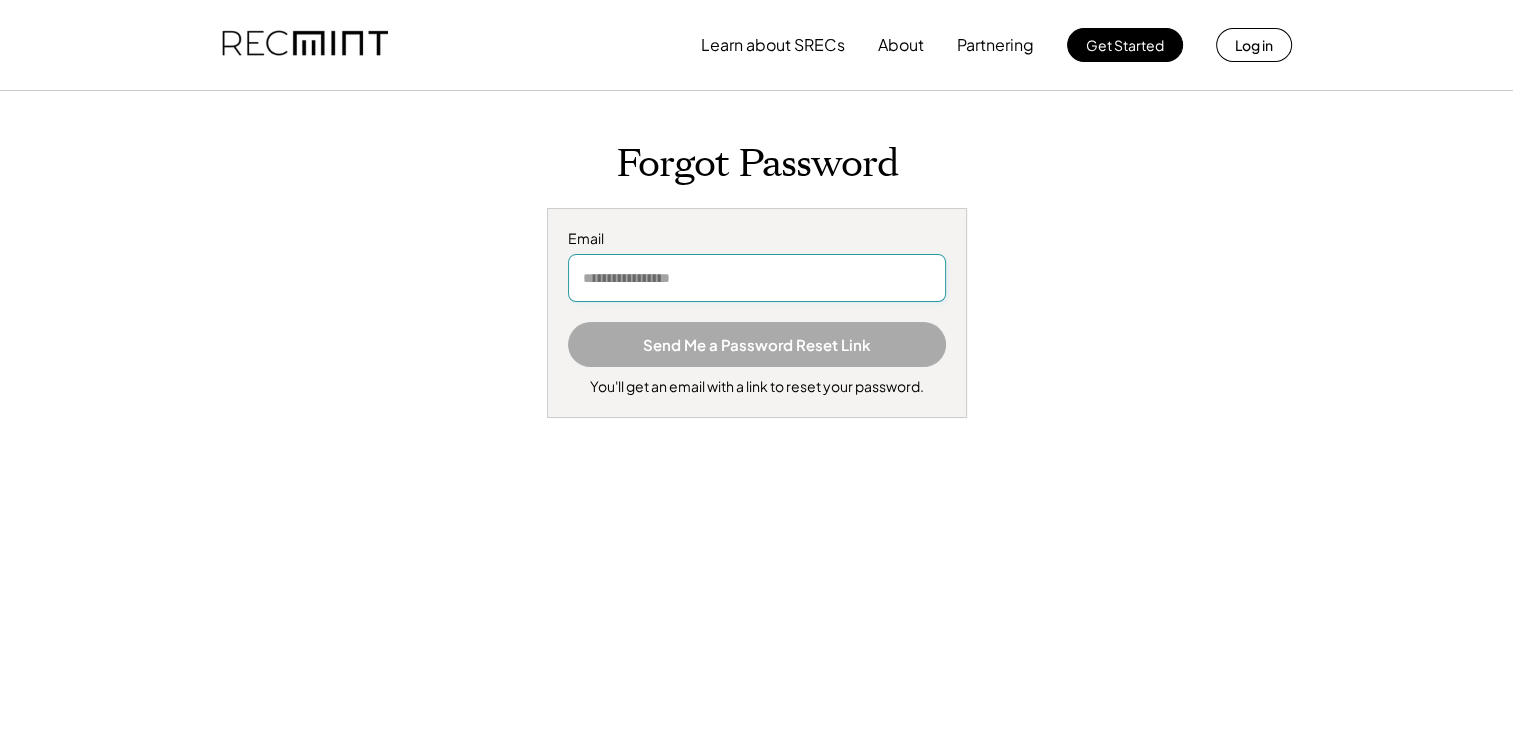 click at bounding box center (757, 278) 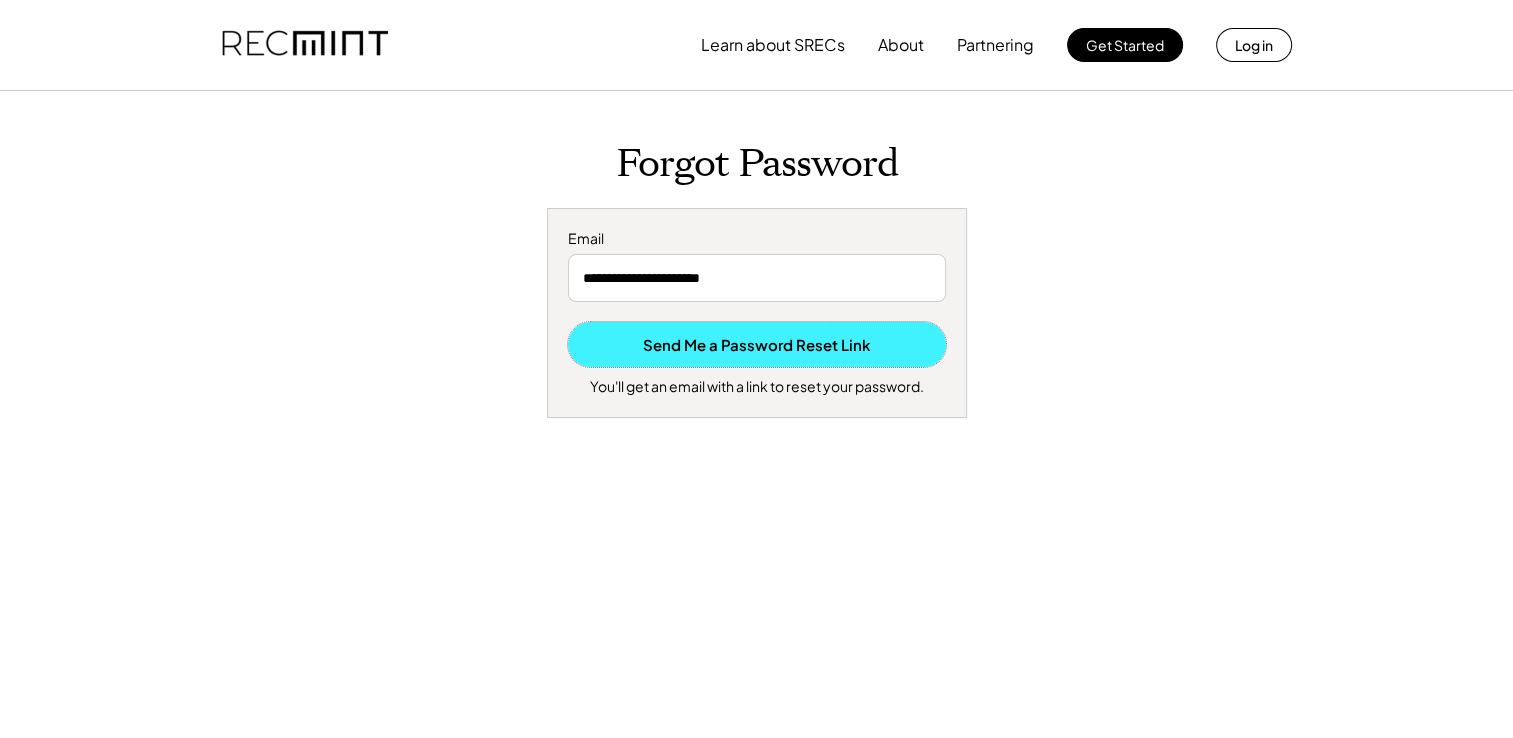 click on "Send Me a Password Reset Link" at bounding box center (757, 344) 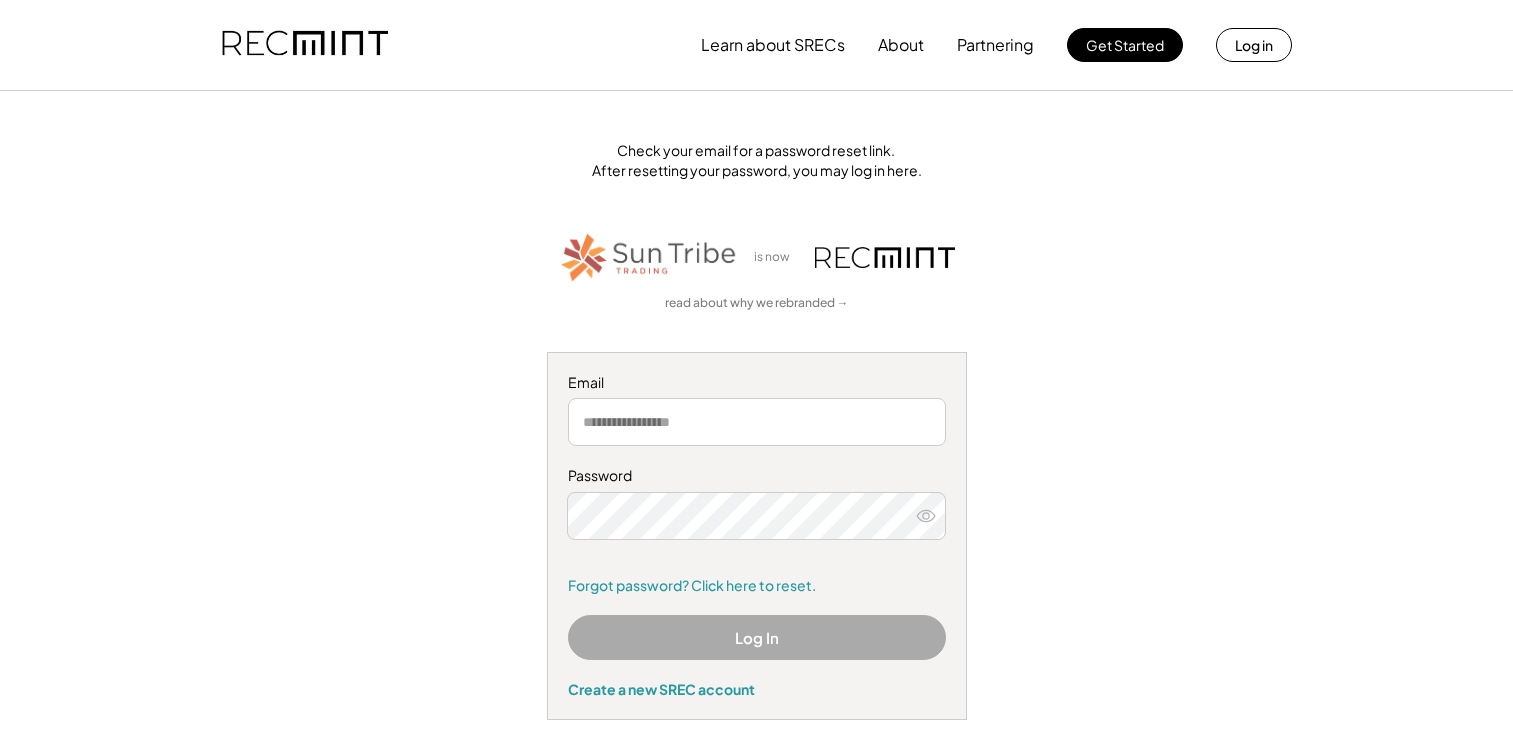 scroll, scrollTop: 0, scrollLeft: 0, axis: both 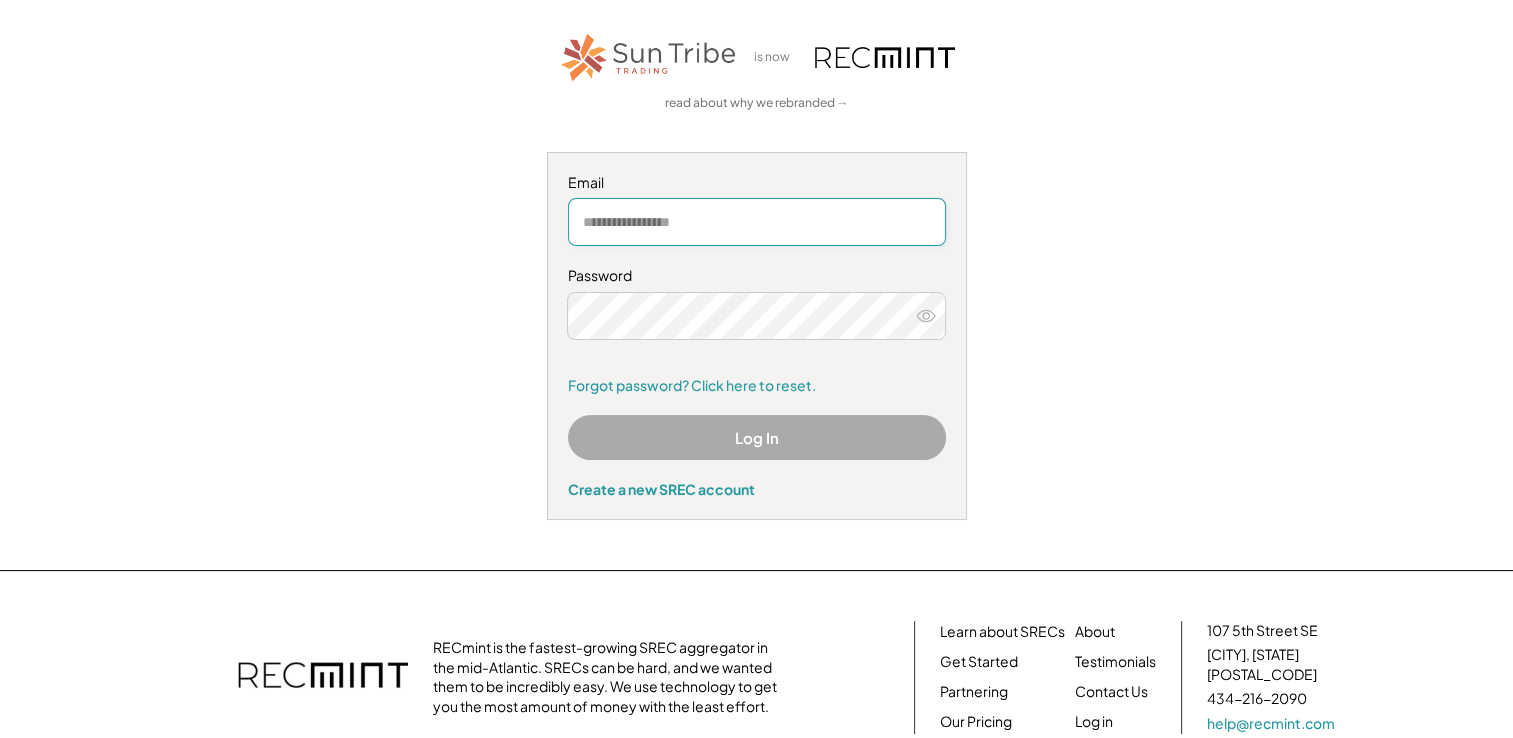 click at bounding box center [757, 222] 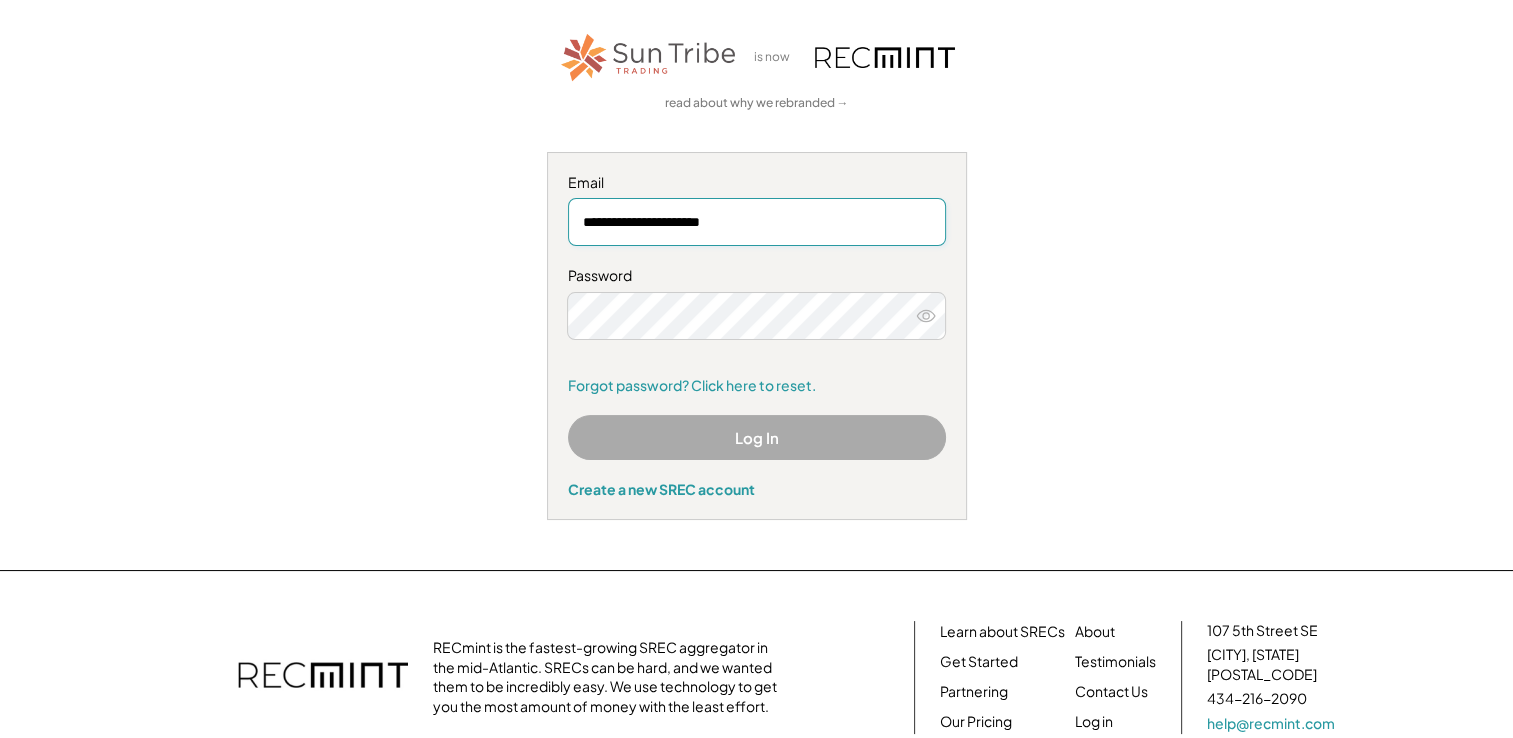 type on "**********" 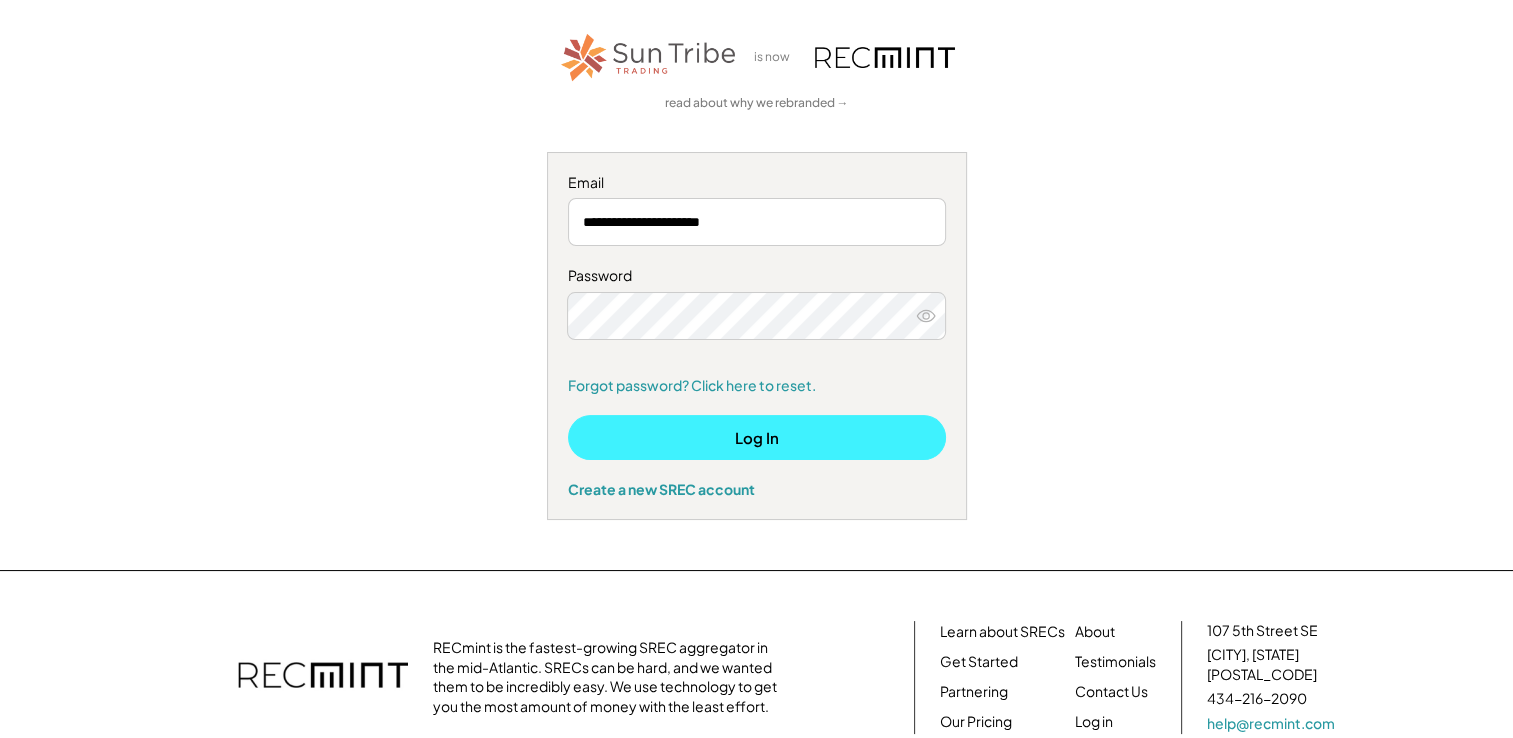 click on "Log In" at bounding box center (757, 437) 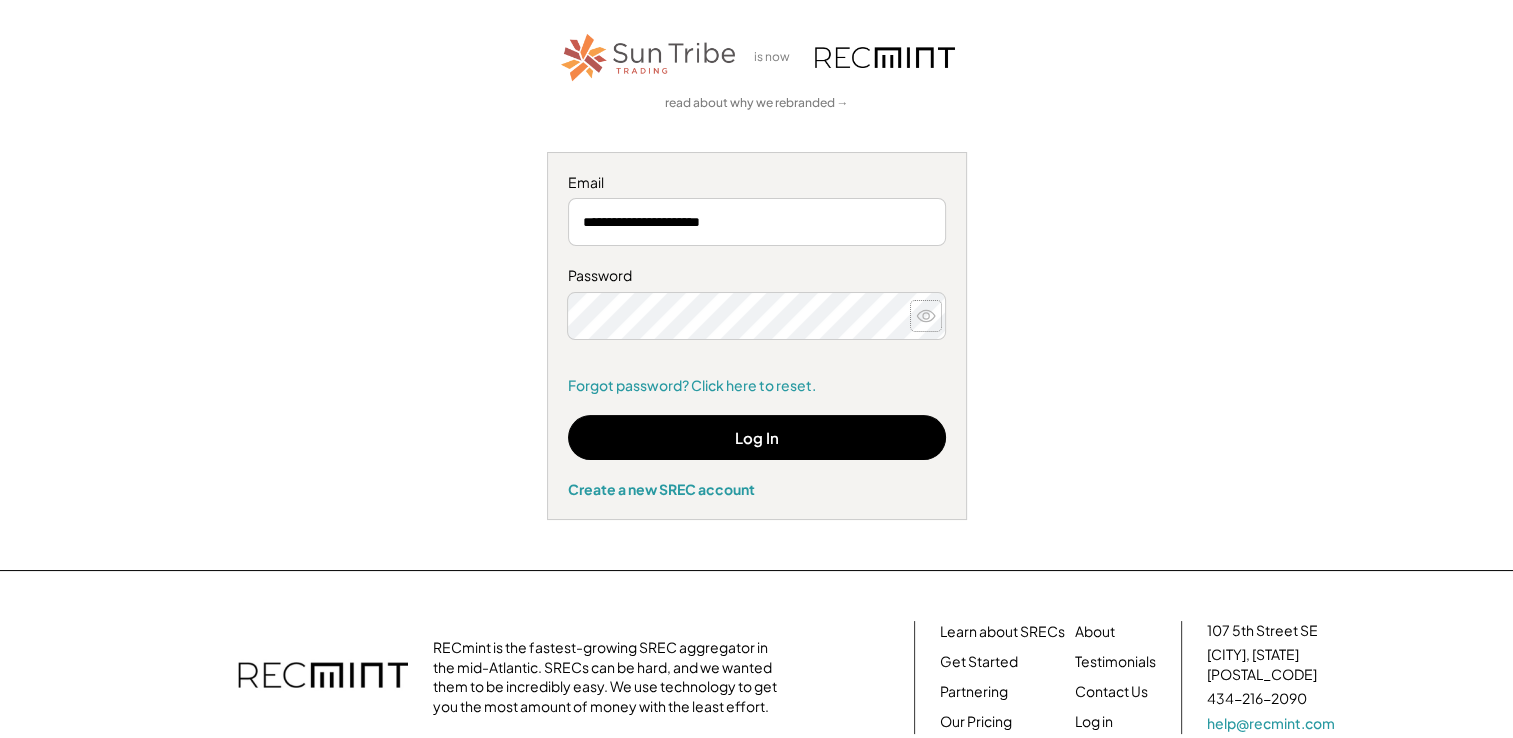click 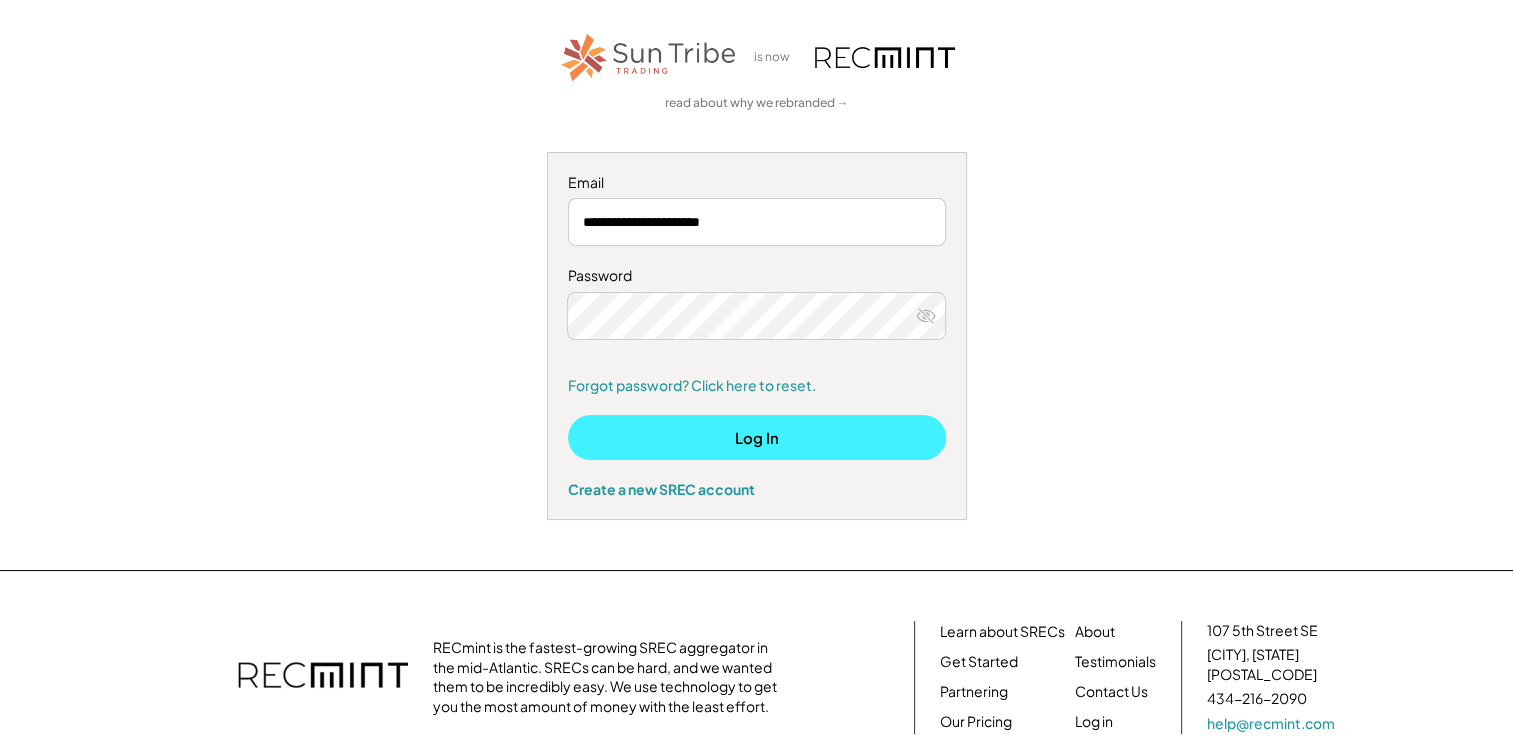 click on "Log In" at bounding box center (757, 437) 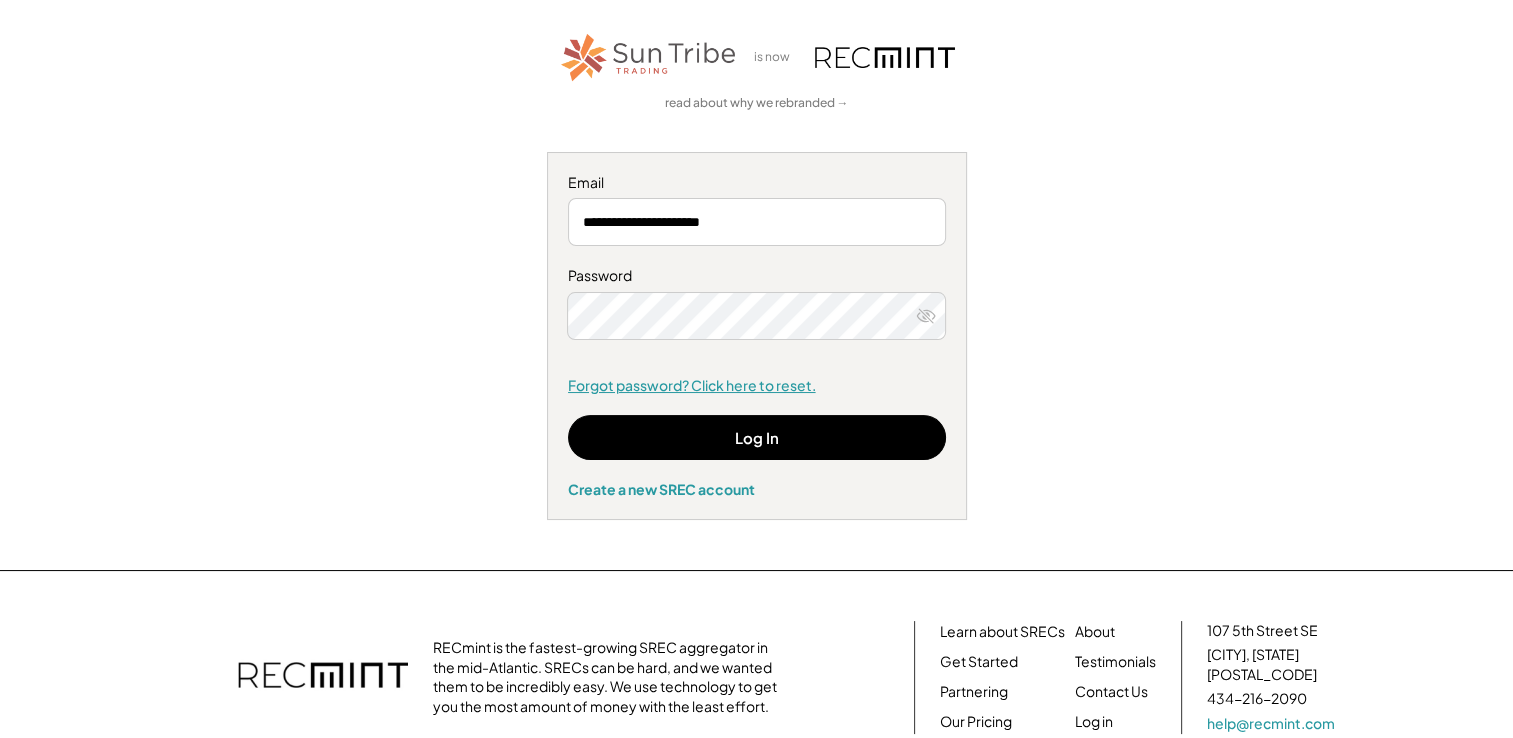 click on "Forgot password? Click here to reset." at bounding box center [757, 386] 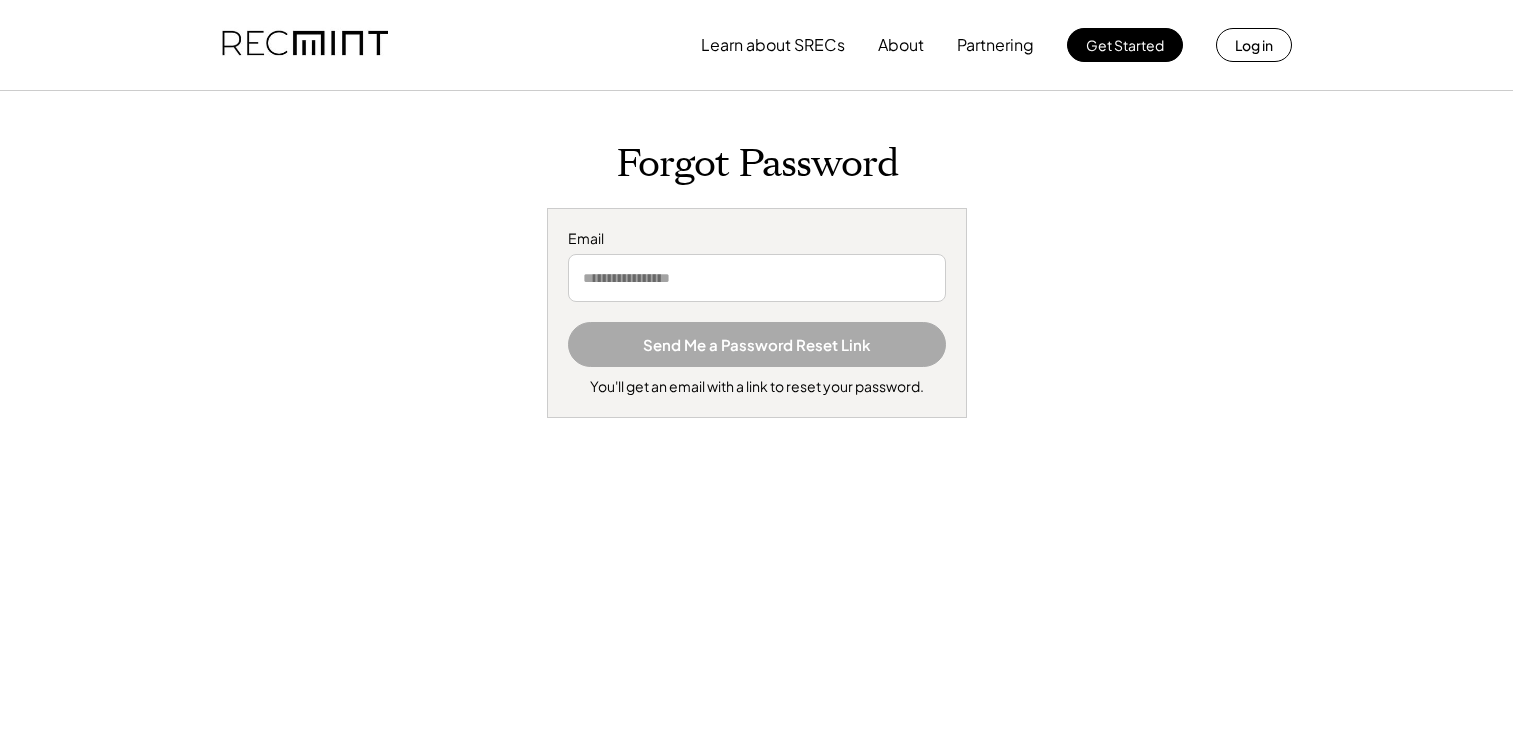 scroll, scrollTop: 0, scrollLeft: 0, axis: both 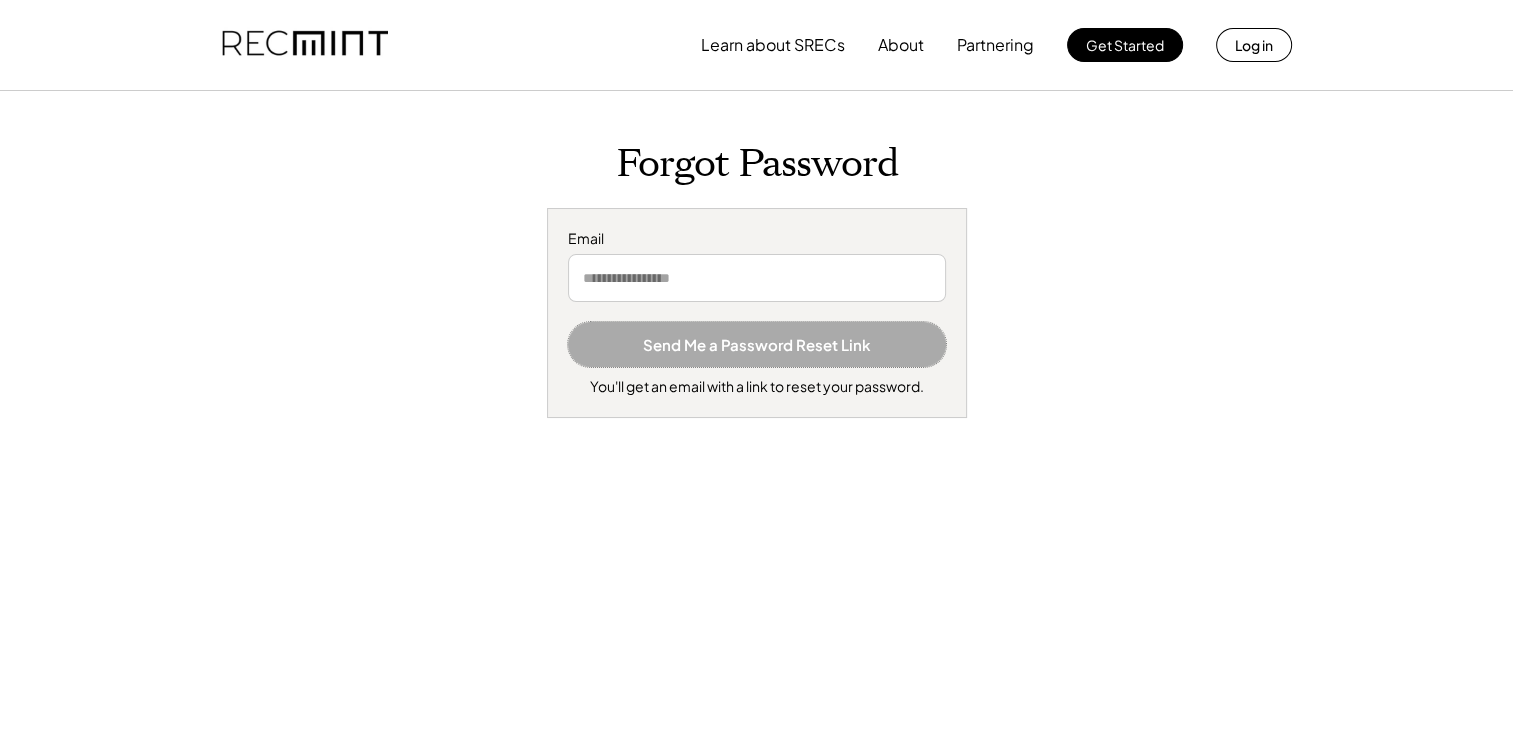 click on "Send Me a Password Reset Link" at bounding box center (757, 344) 